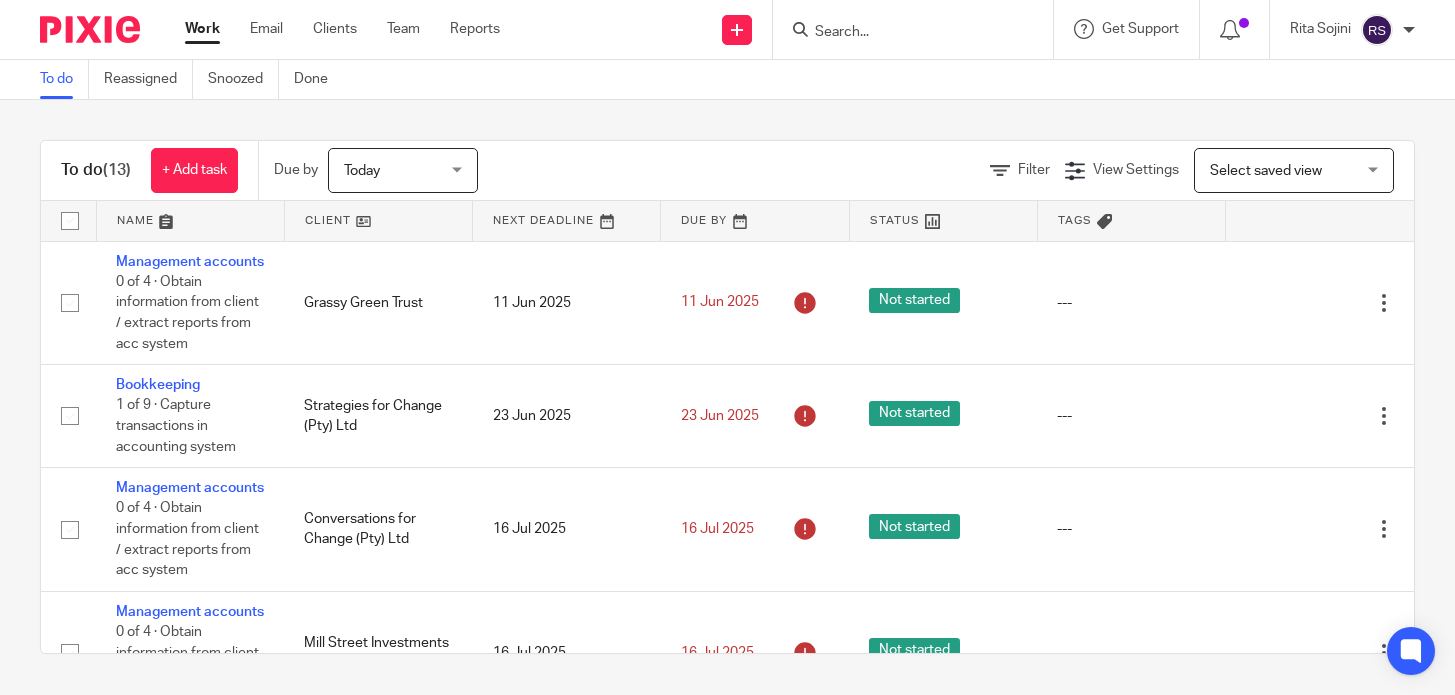 scroll, scrollTop: 0, scrollLeft: 0, axis: both 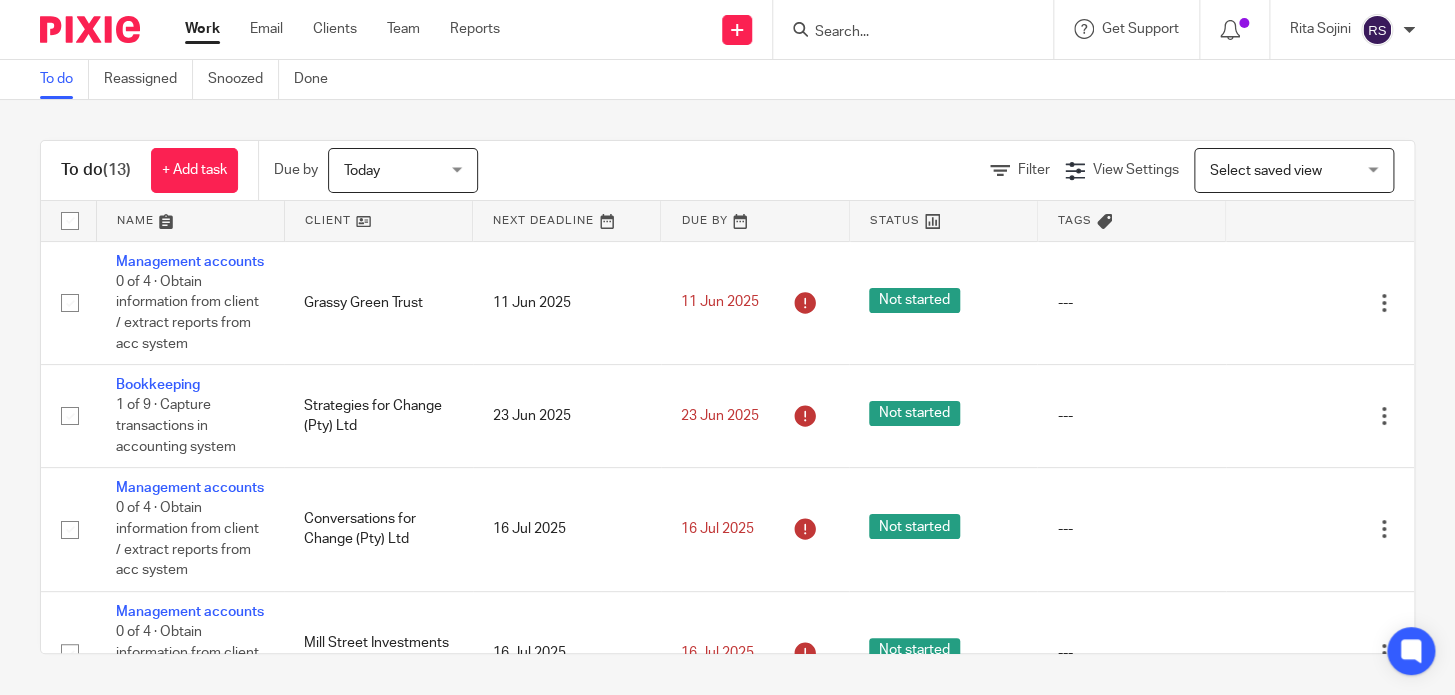 click on "Work
Email
Clients
Team
Reports
Work
Email
Clients
Team
Reports
Settings" at bounding box center [347, 29] 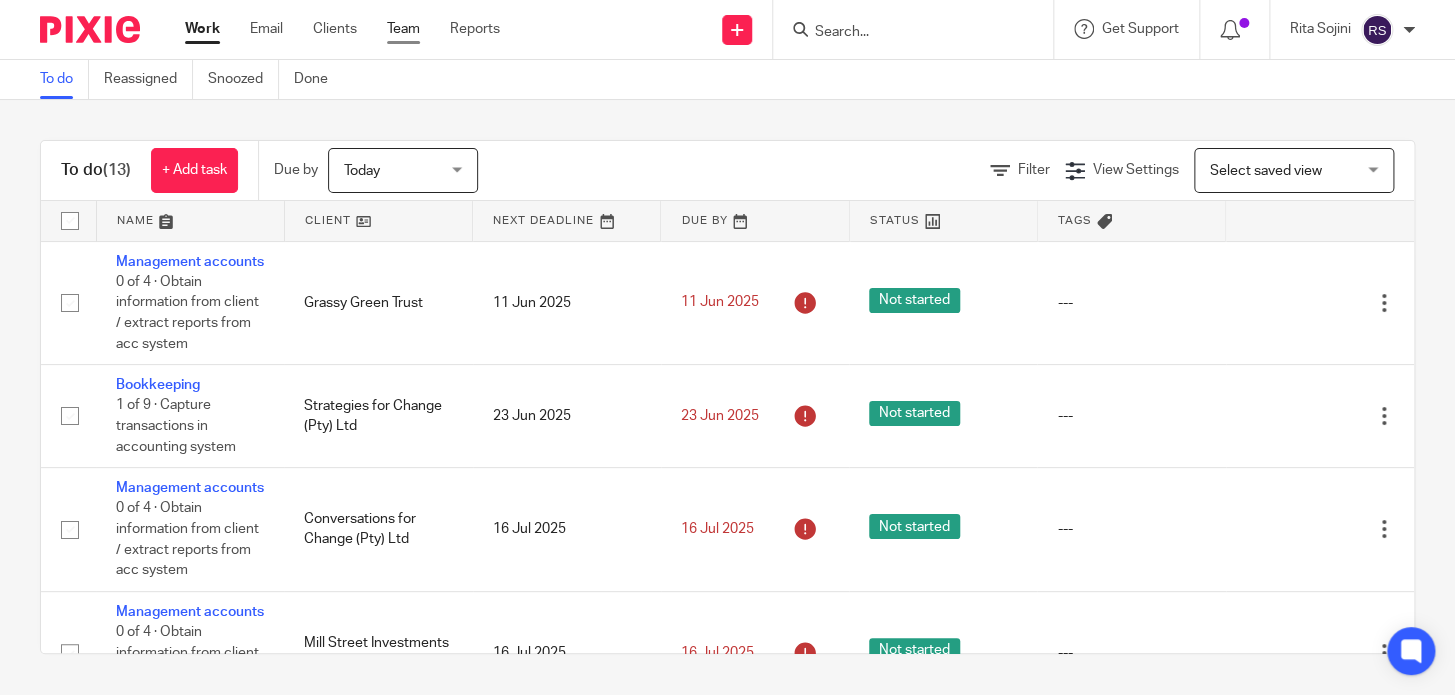 click on "Team" at bounding box center (403, 29) 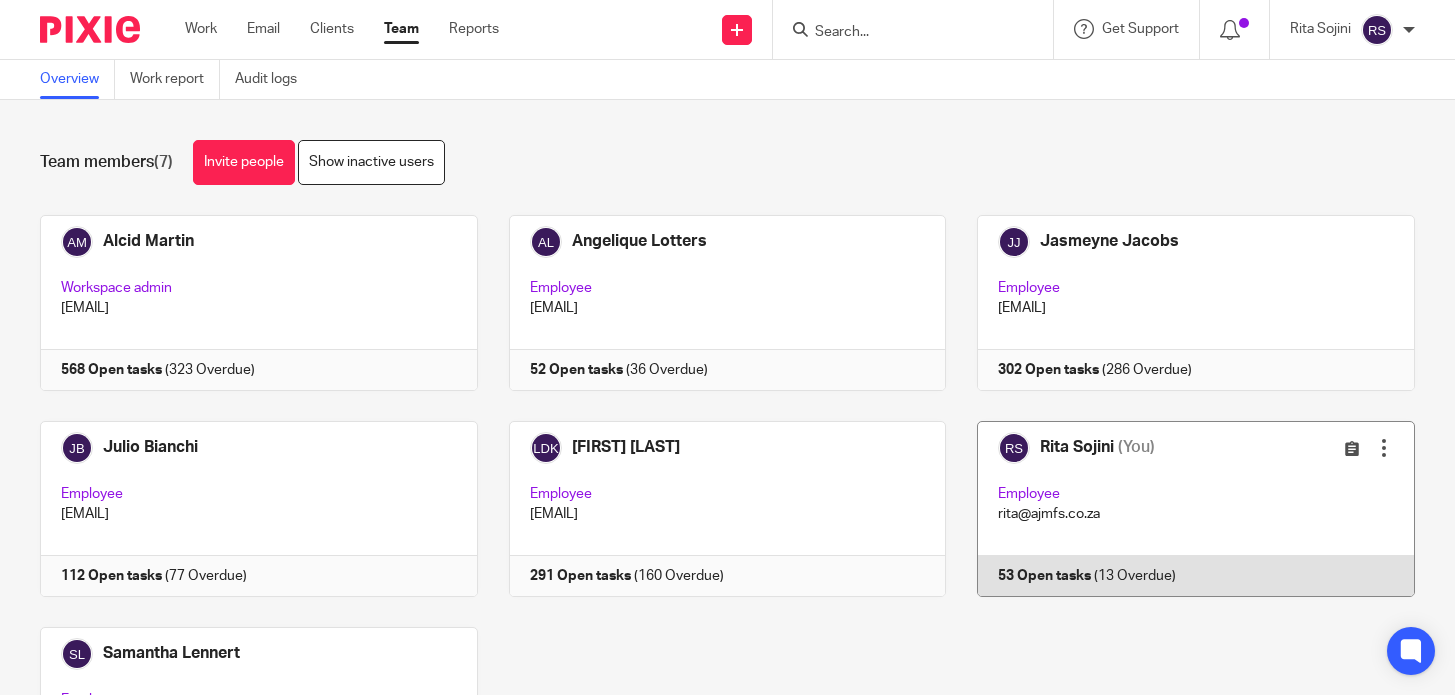 scroll, scrollTop: 0, scrollLeft: 0, axis: both 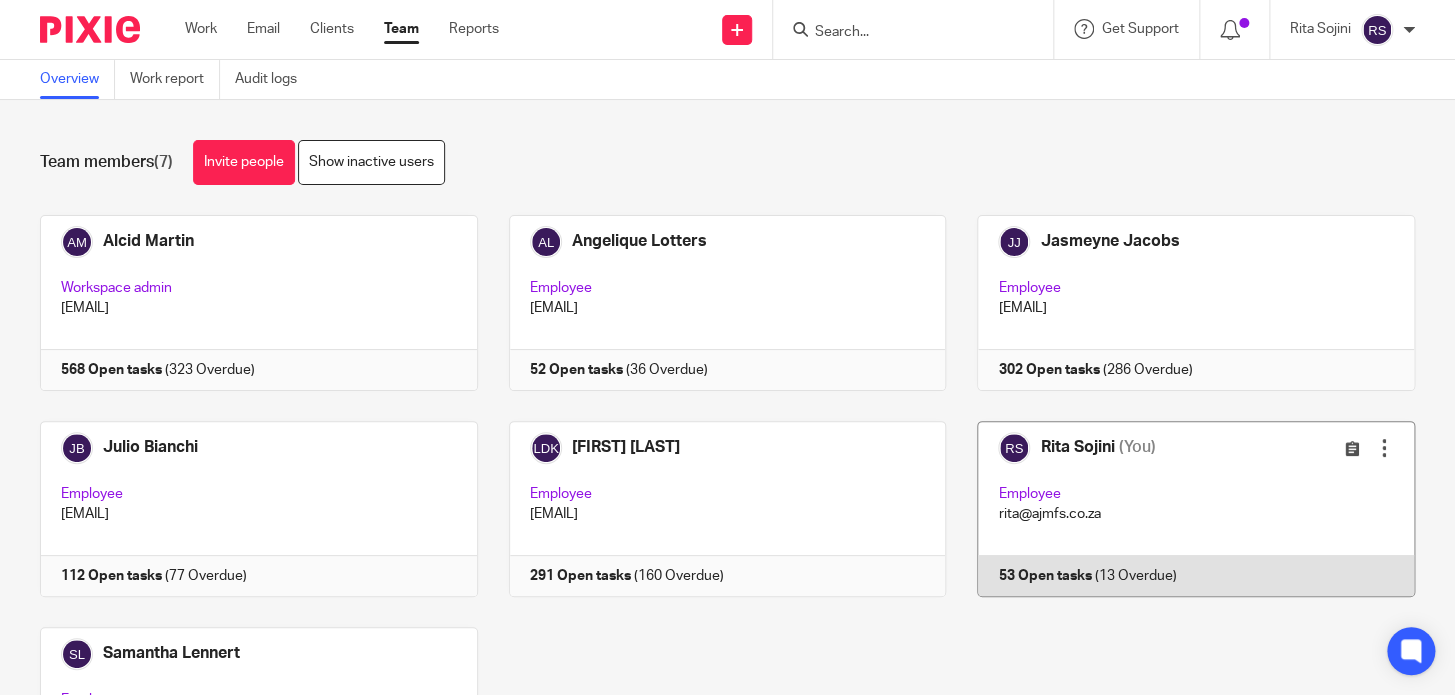 click at bounding box center (1180, 509) 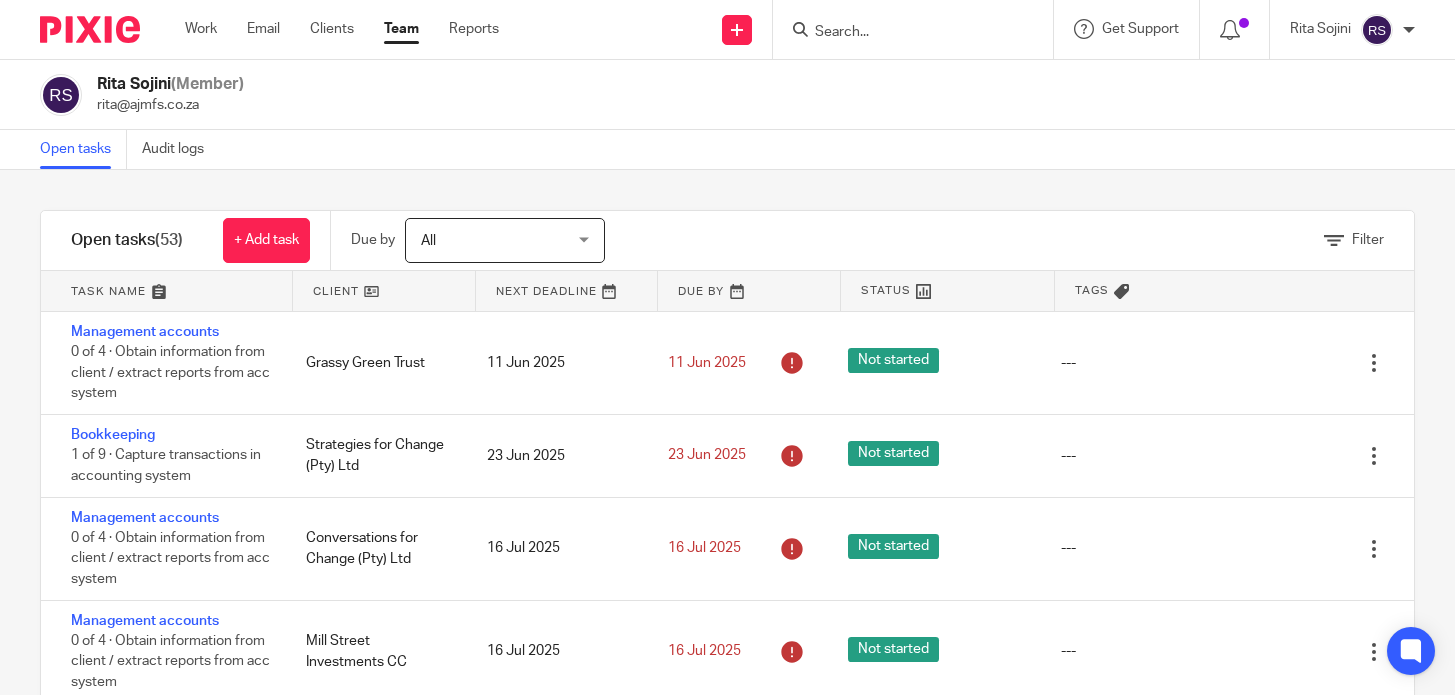 scroll, scrollTop: 0, scrollLeft: 0, axis: both 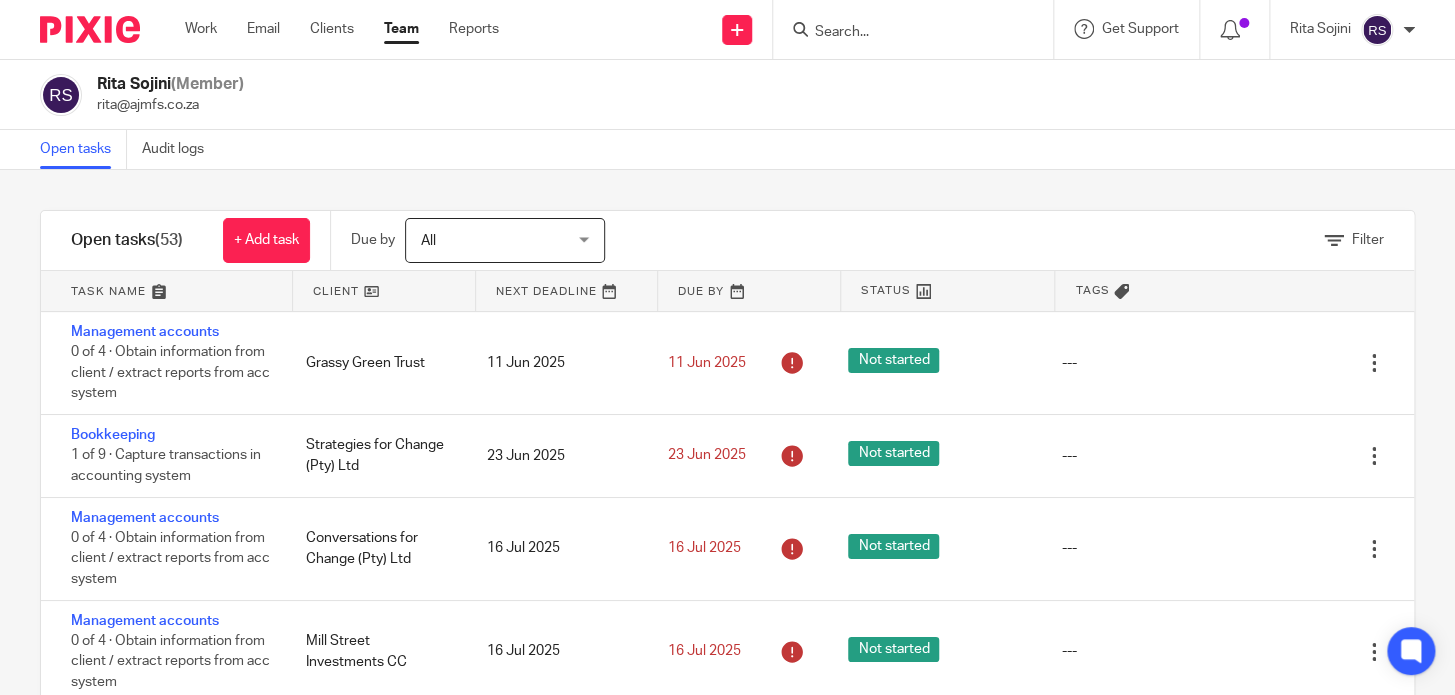 click at bounding box center [166, 291] 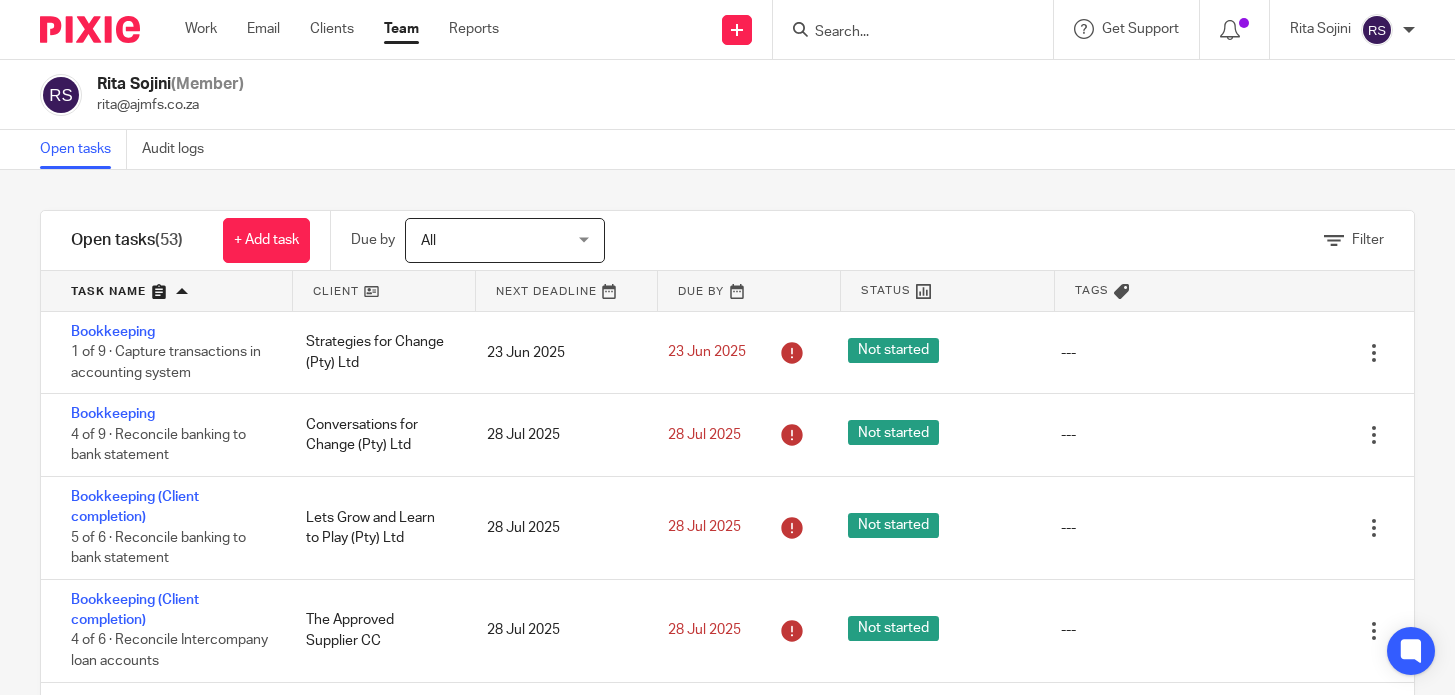 scroll, scrollTop: 0, scrollLeft: 0, axis: both 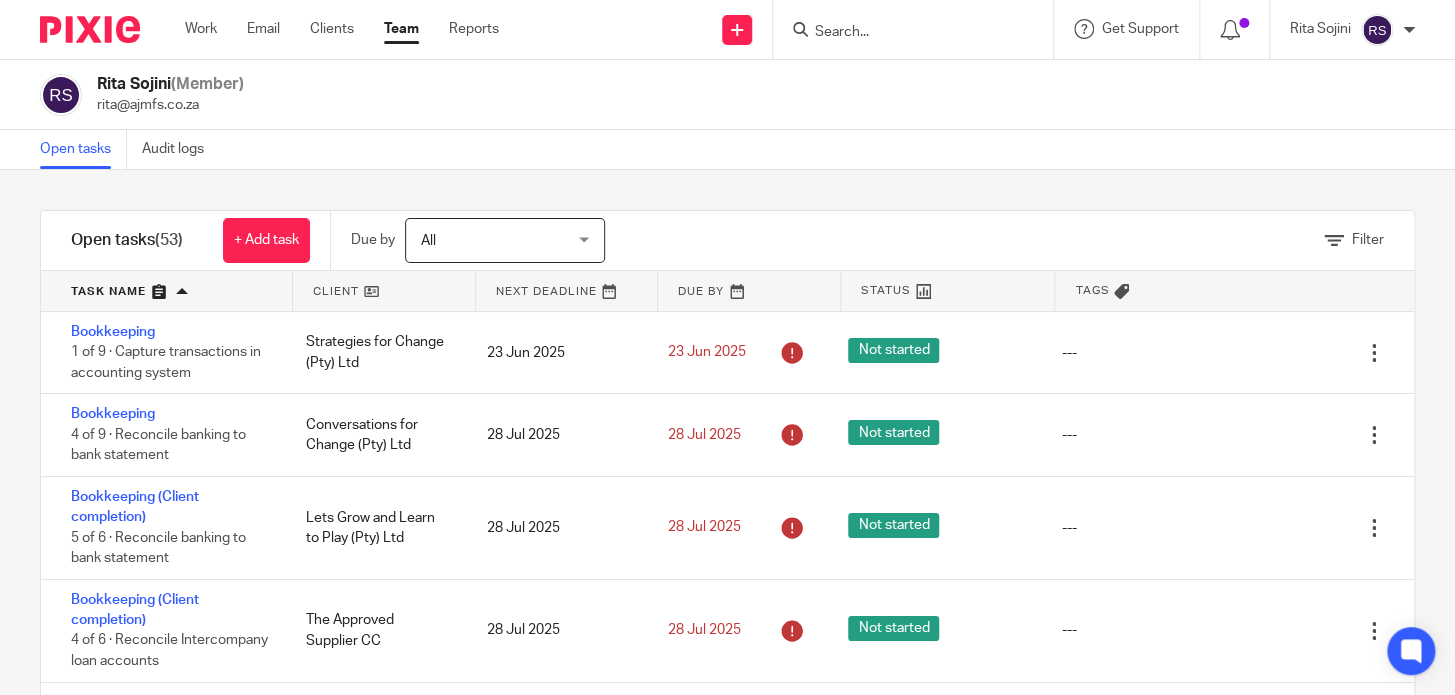 click at bounding box center (166, 291) 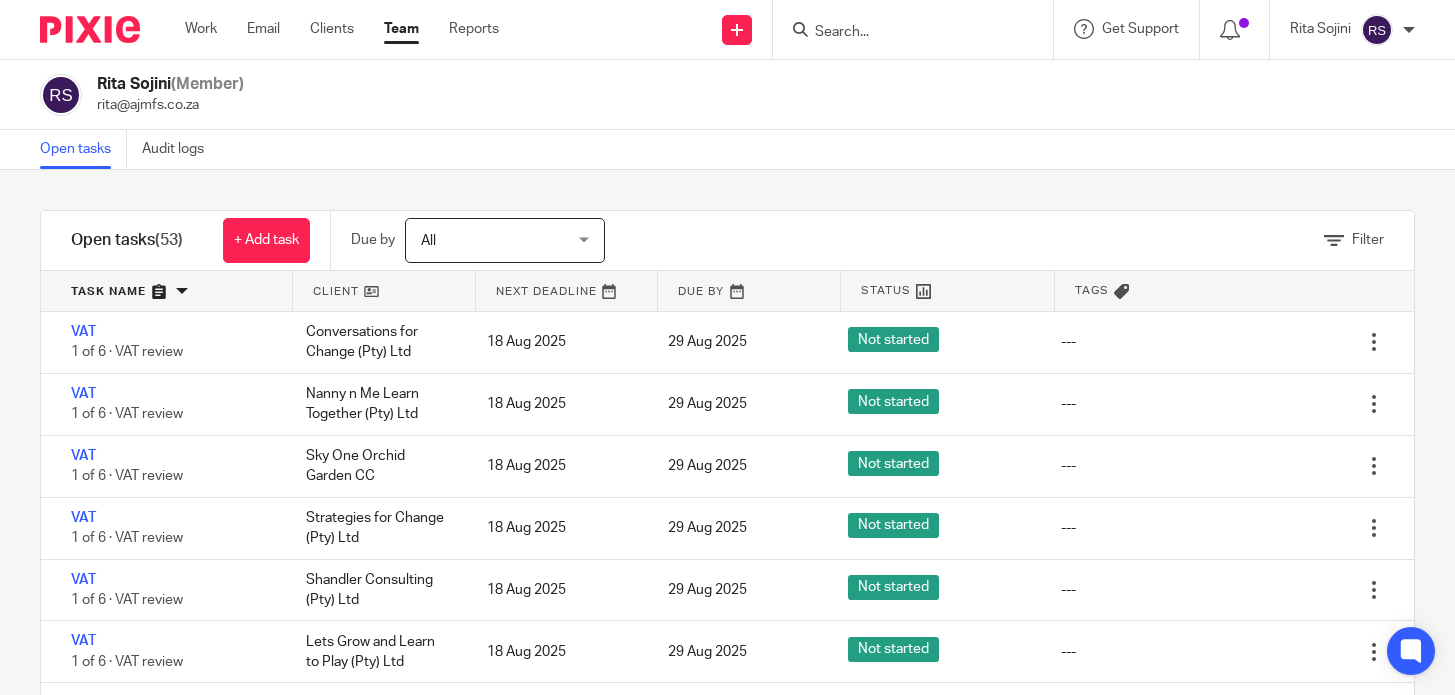scroll, scrollTop: 0, scrollLeft: 0, axis: both 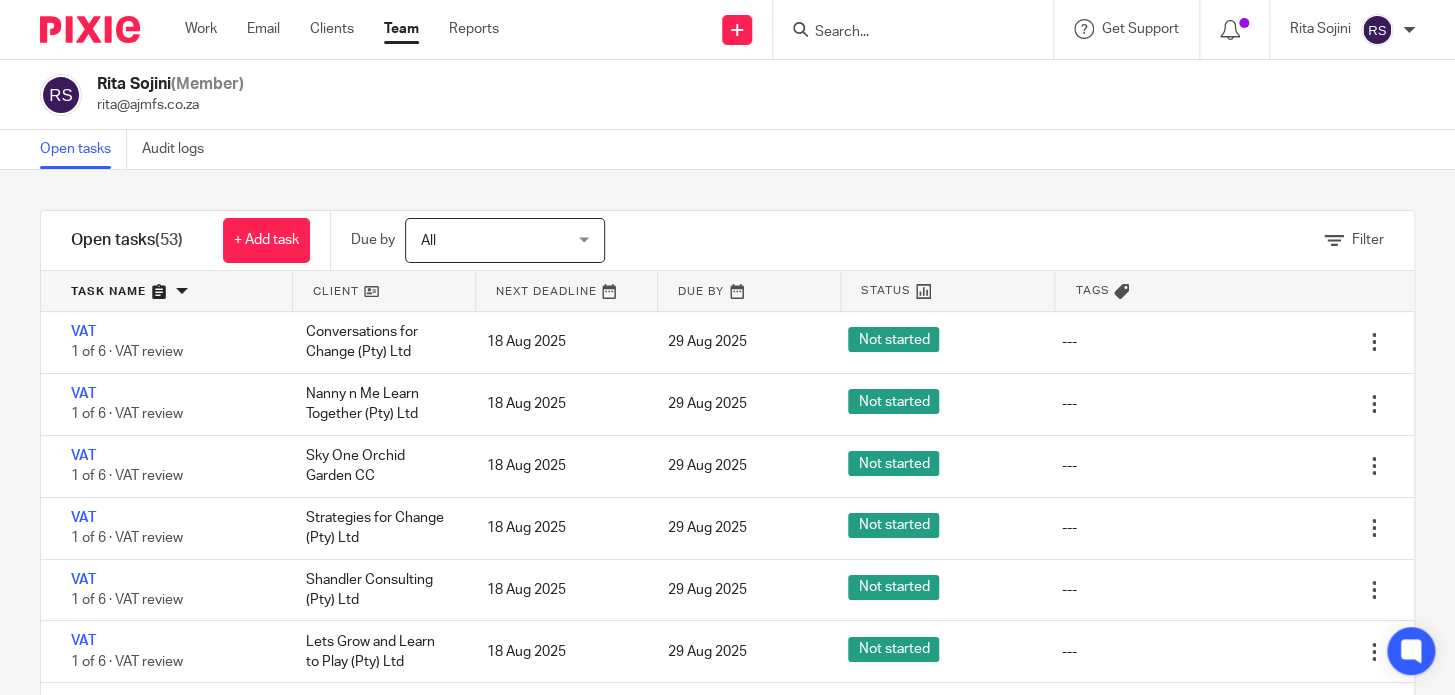click at bounding box center (166, 291) 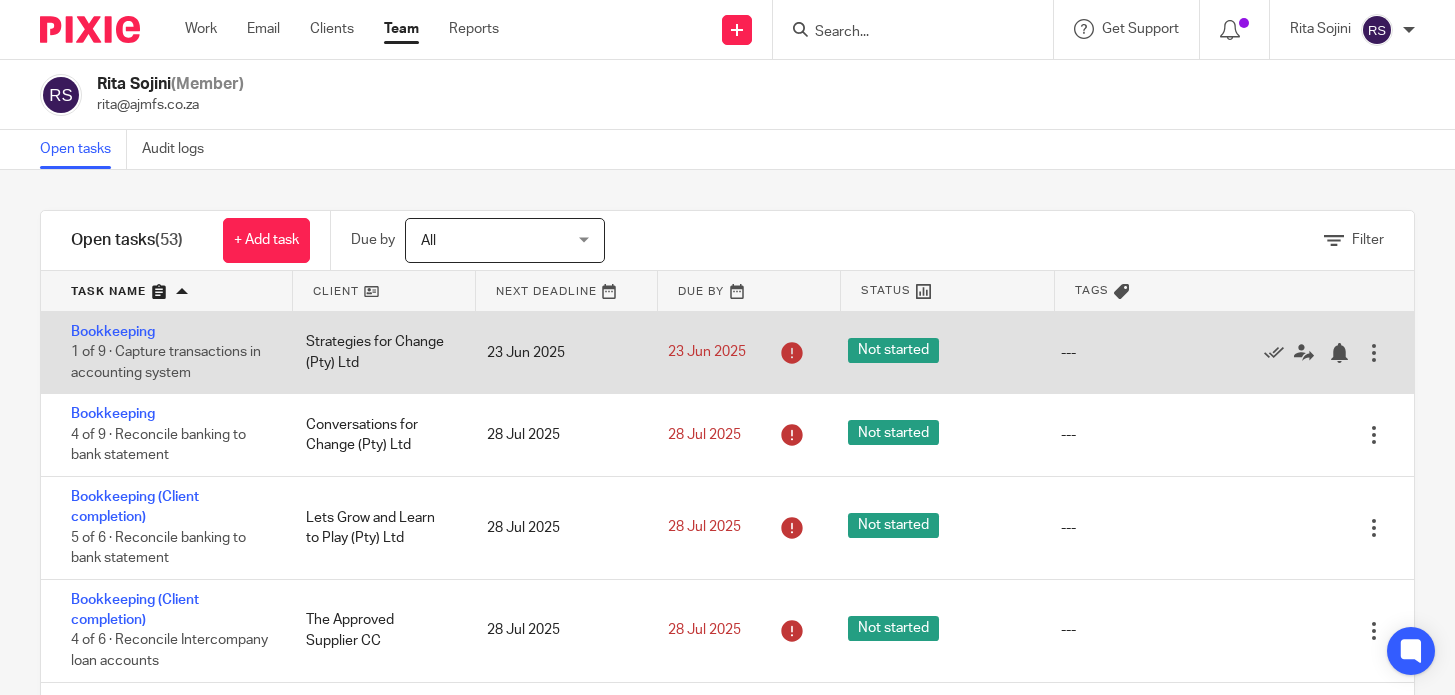 scroll, scrollTop: 0, scrollLeft: 0, axis: both 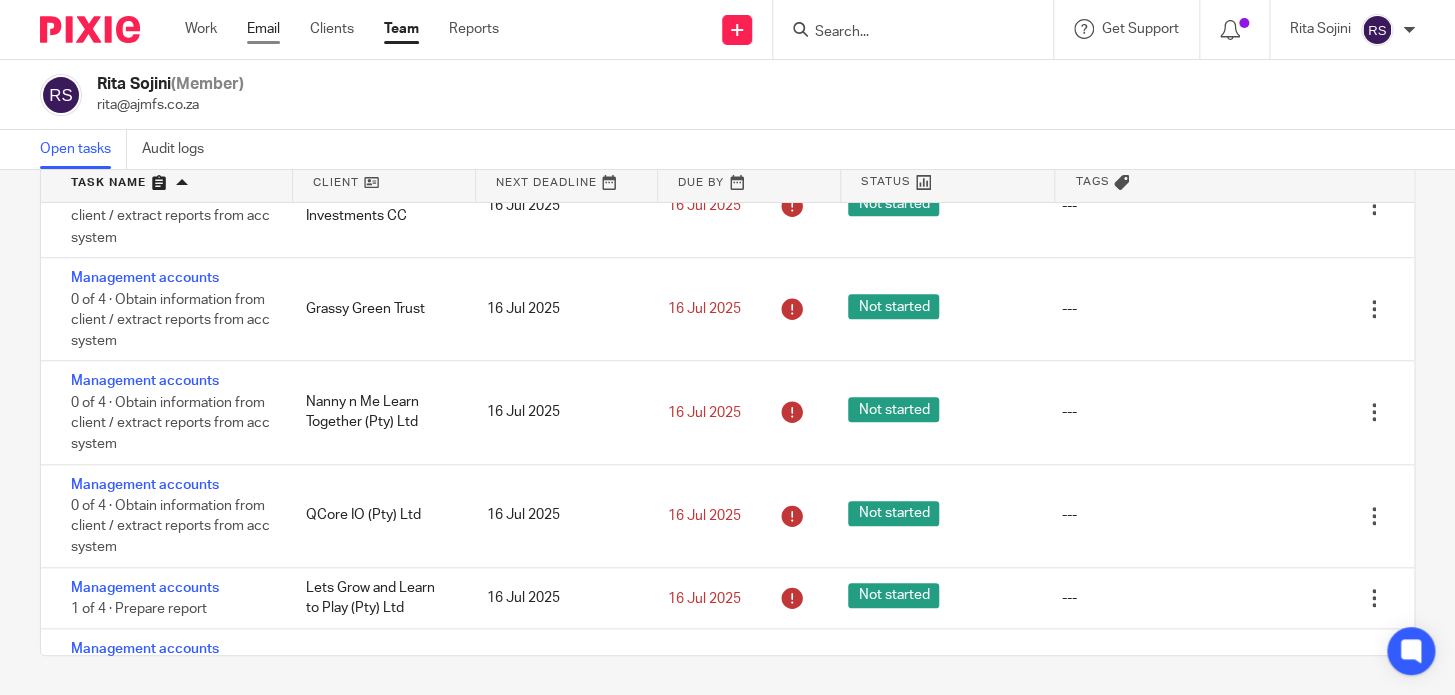 click on "Email" at bounding box center (263, 29) 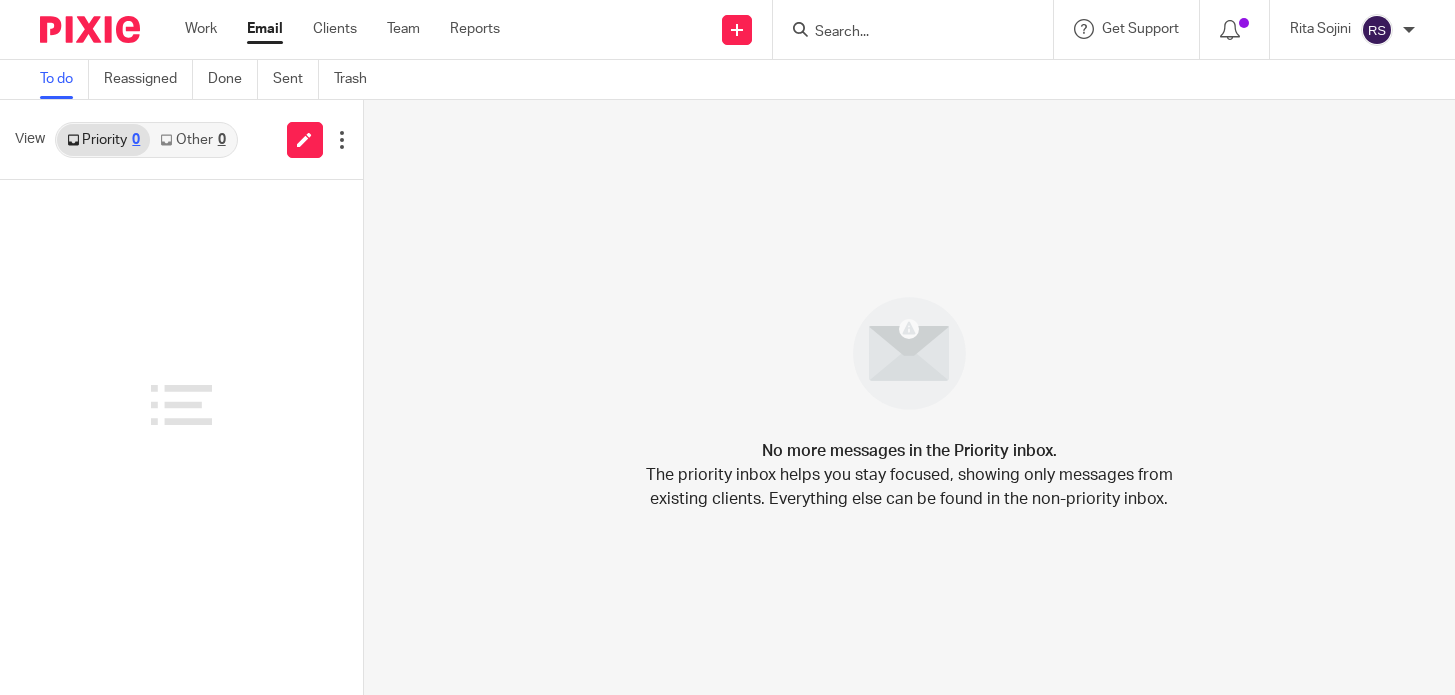 scroll, scrollTop: 0, scrollLeft: 0, axis: both 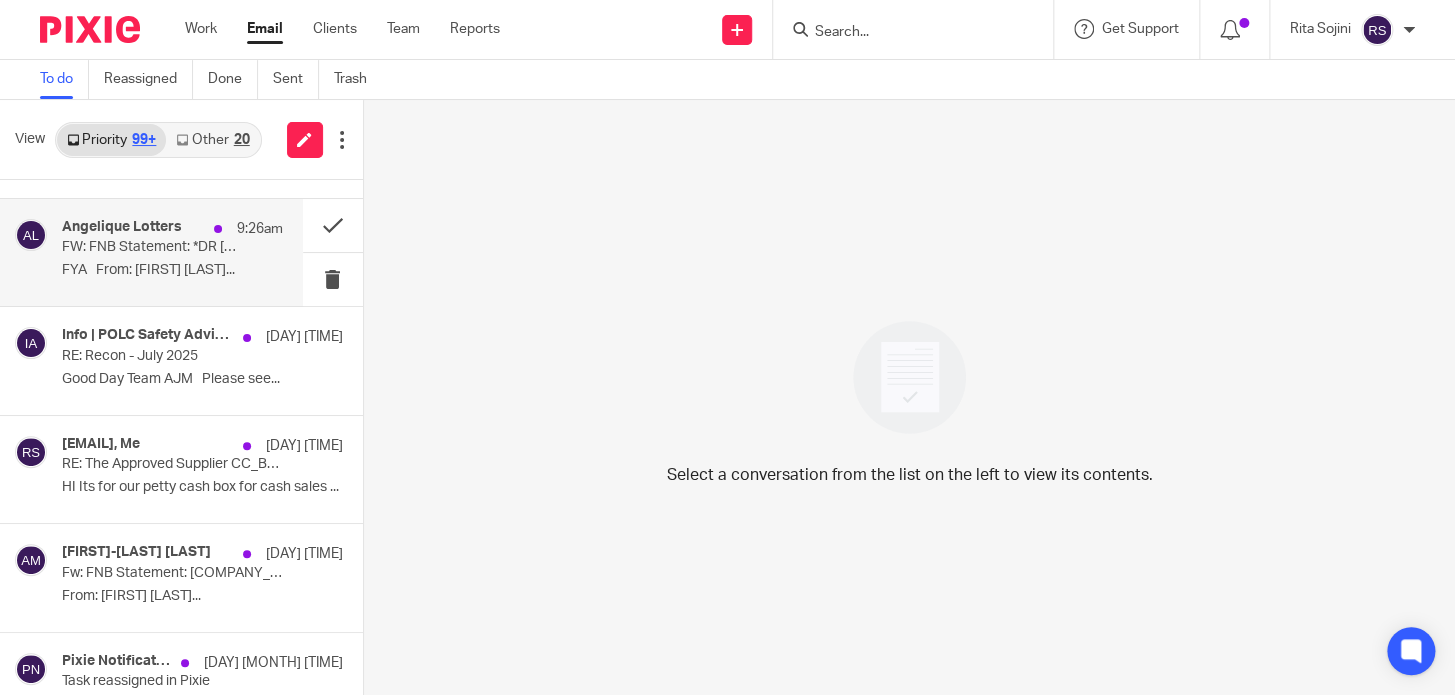 click on "FYA       From: [FIRST] [LAST]..." at bounding box center (172, 270) 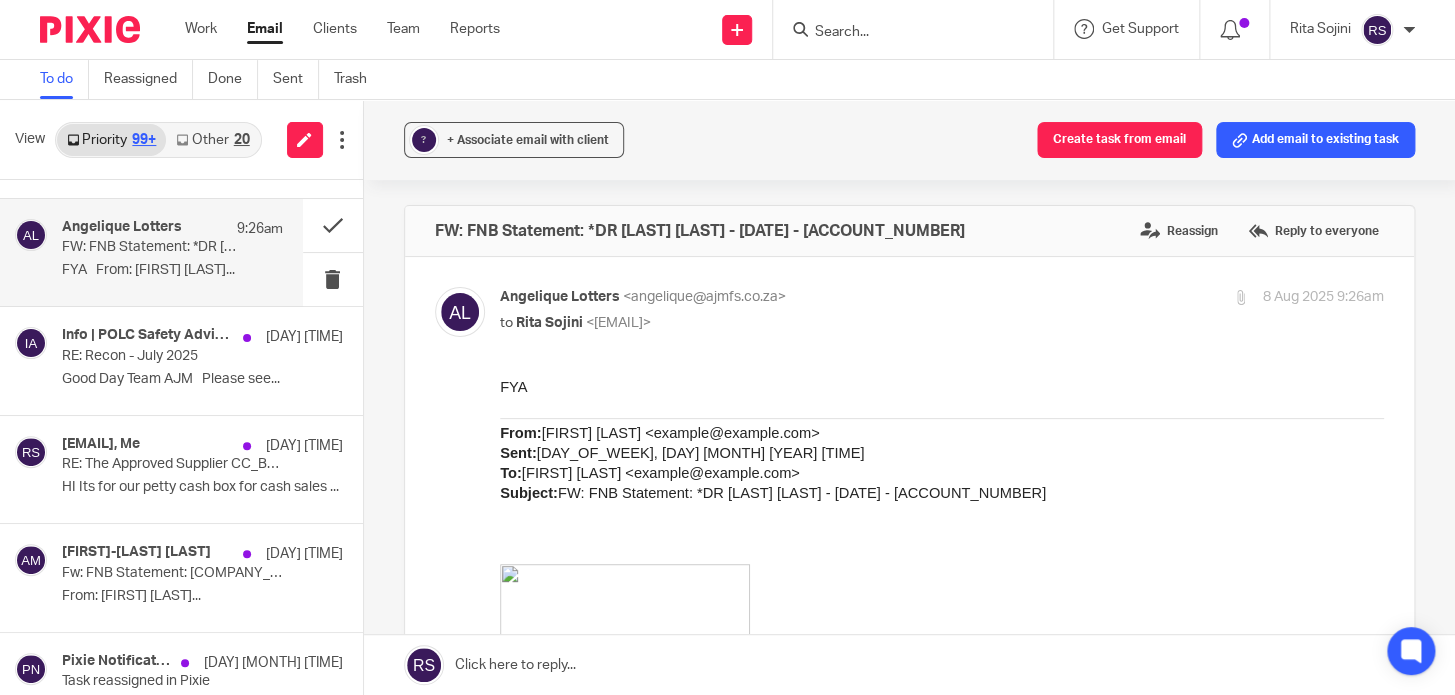scroll, scrollTop: 0, scrollLeft: 0, axis: both 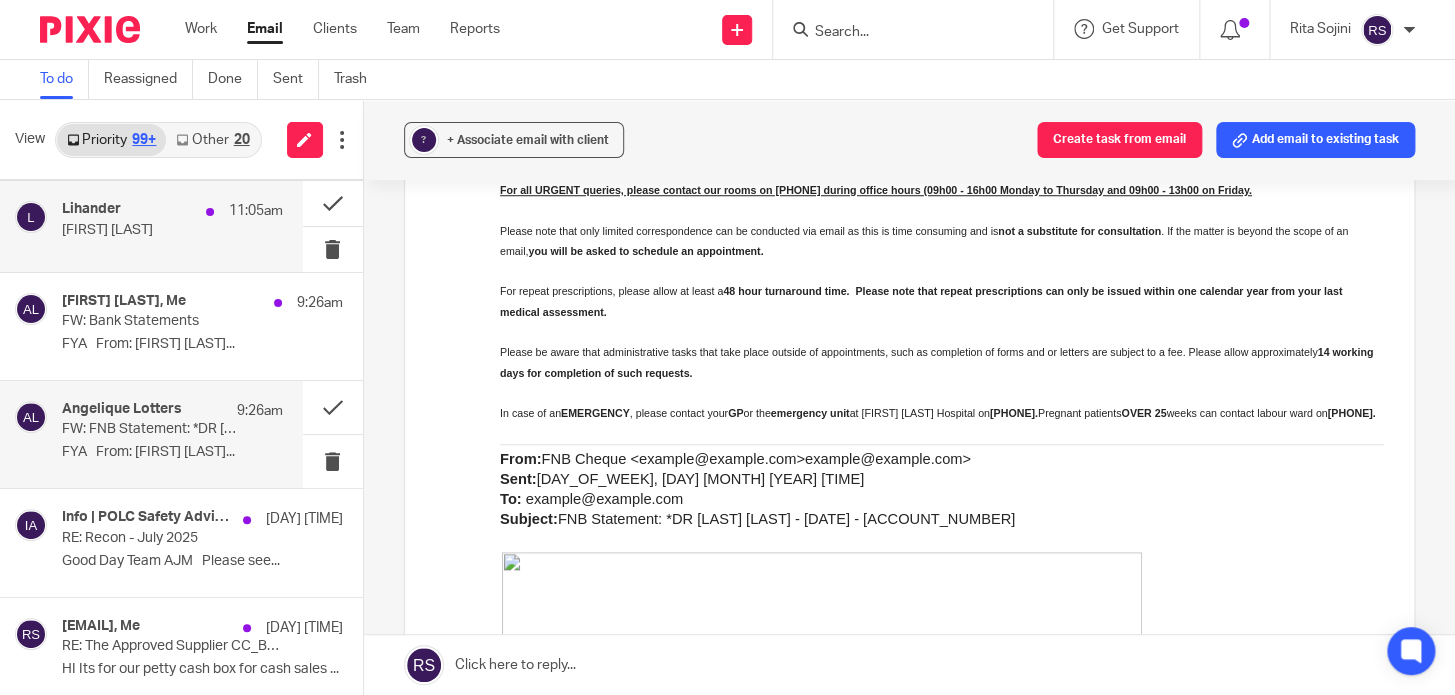 click on "[FIRST]
[TIME]   [FIRST] Leave" at bounding box center [172, 226] 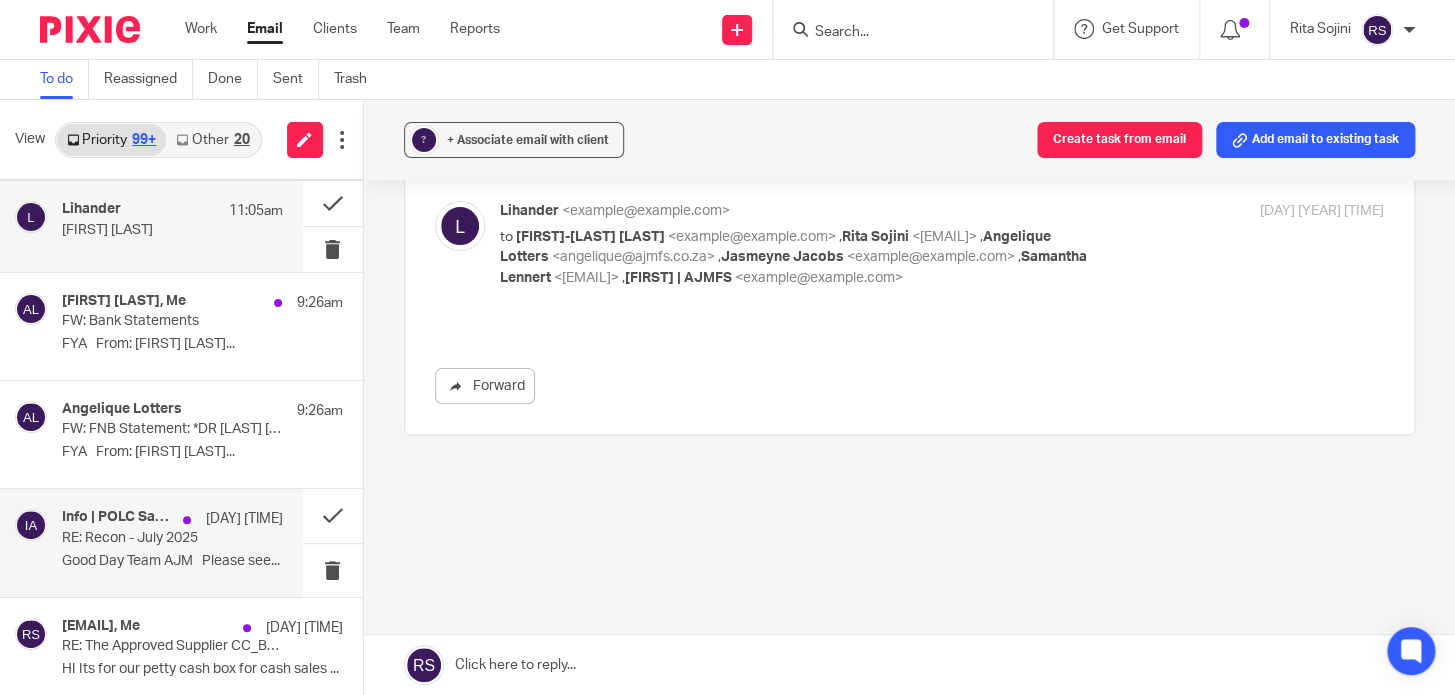 scroll, scrollTop: 0, scrollLeft: 0, axis: both 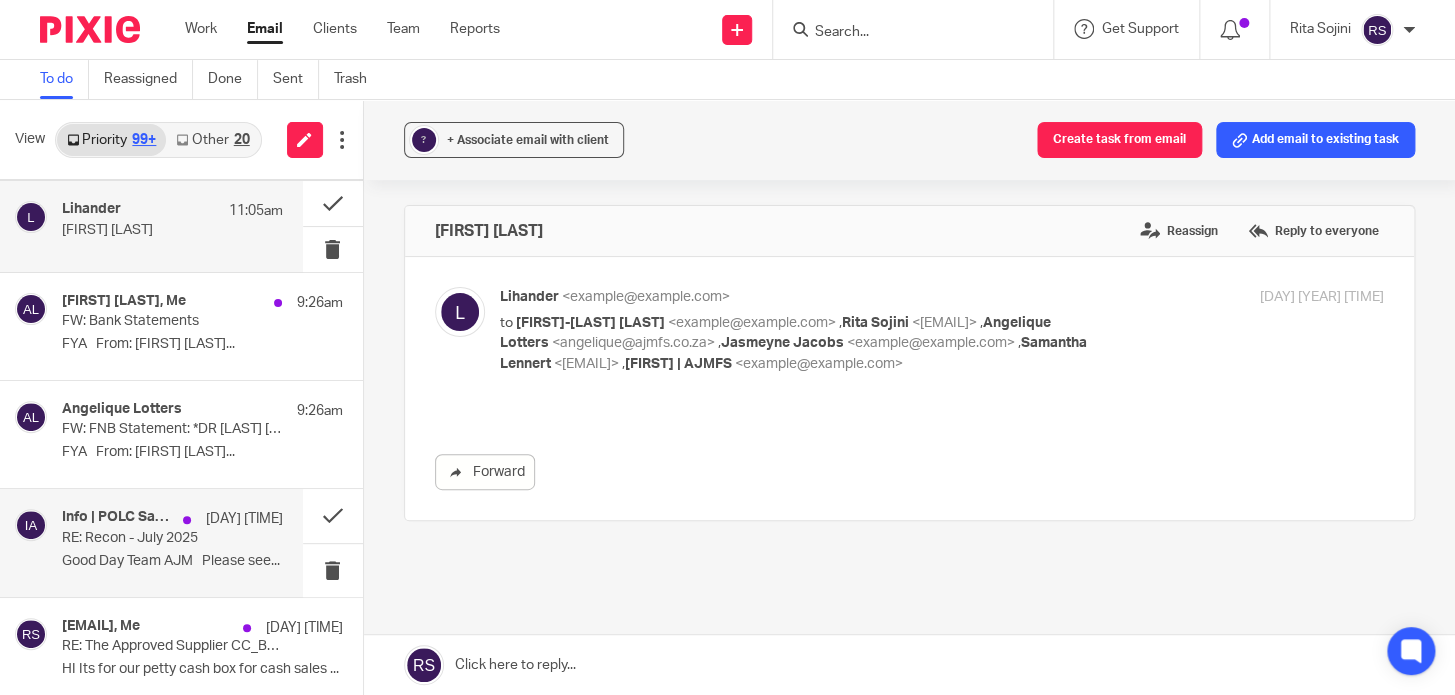 click on "RE:  Recon - July 2025" at bounding box center [150, 538] 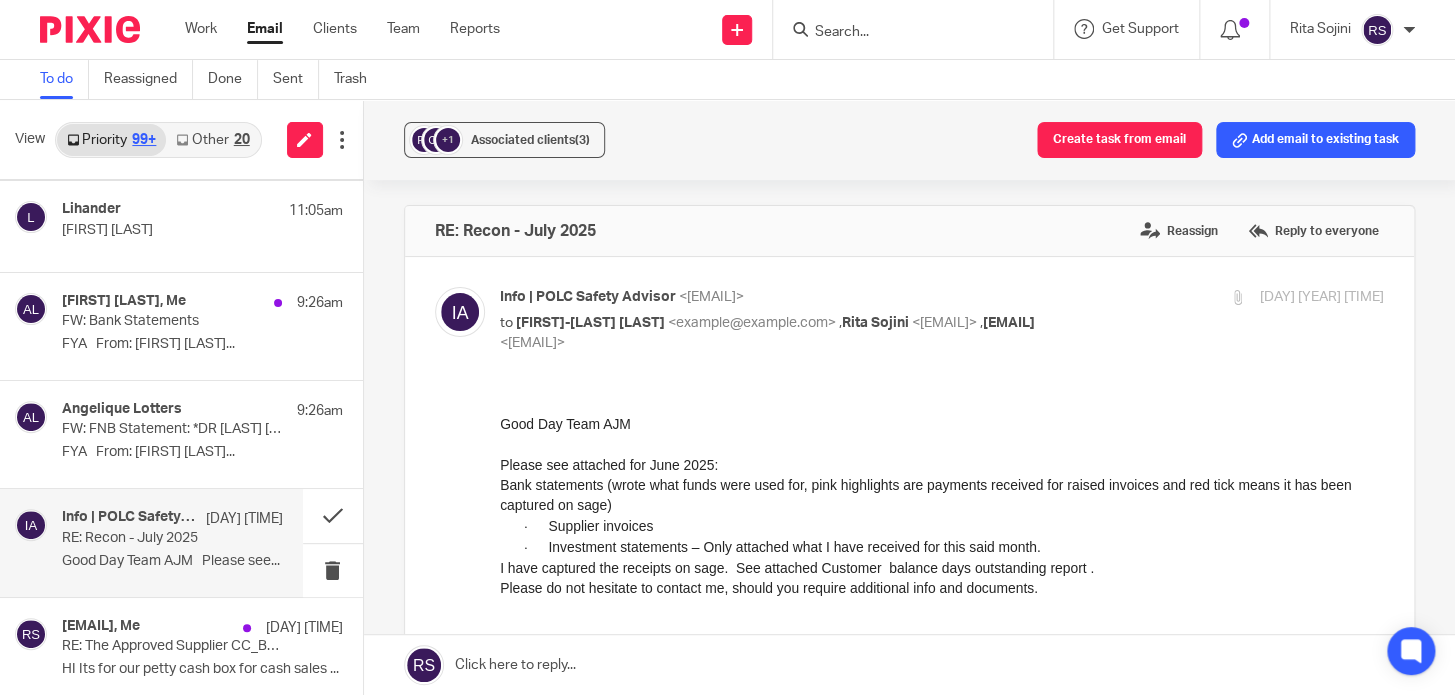 scroll, scrollTop: 0, scrollLeft: 0, axis: both 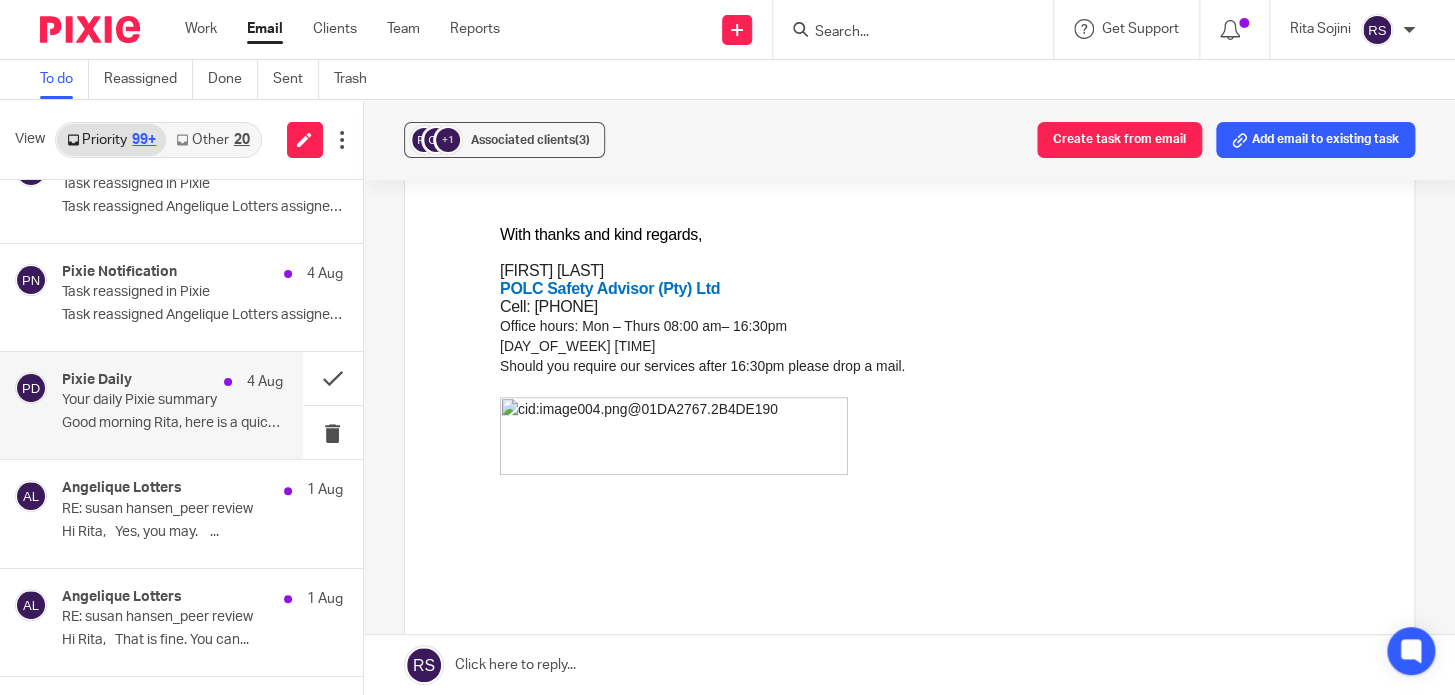click on "Your daily Pixie summary" at bounding box center (150, 400) 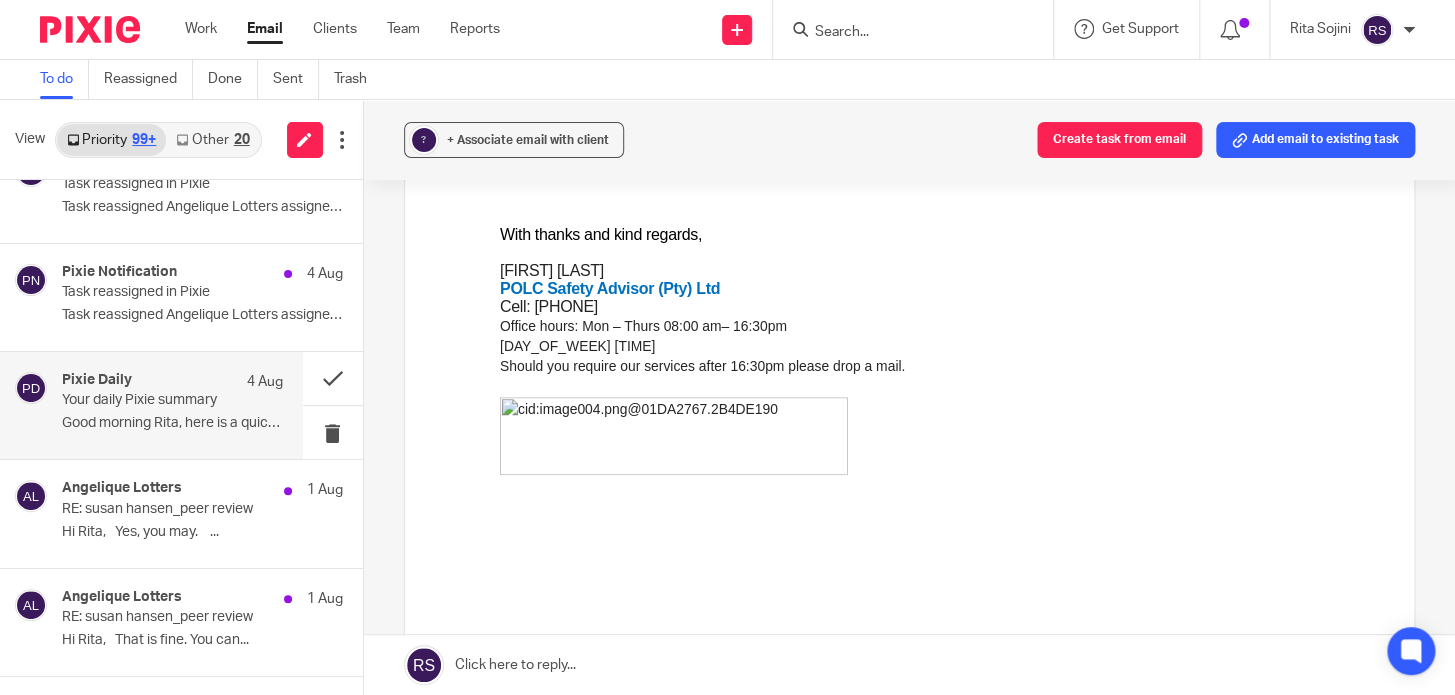 scroll, scrollTop: 0, scrollLeft: 0, axis: both 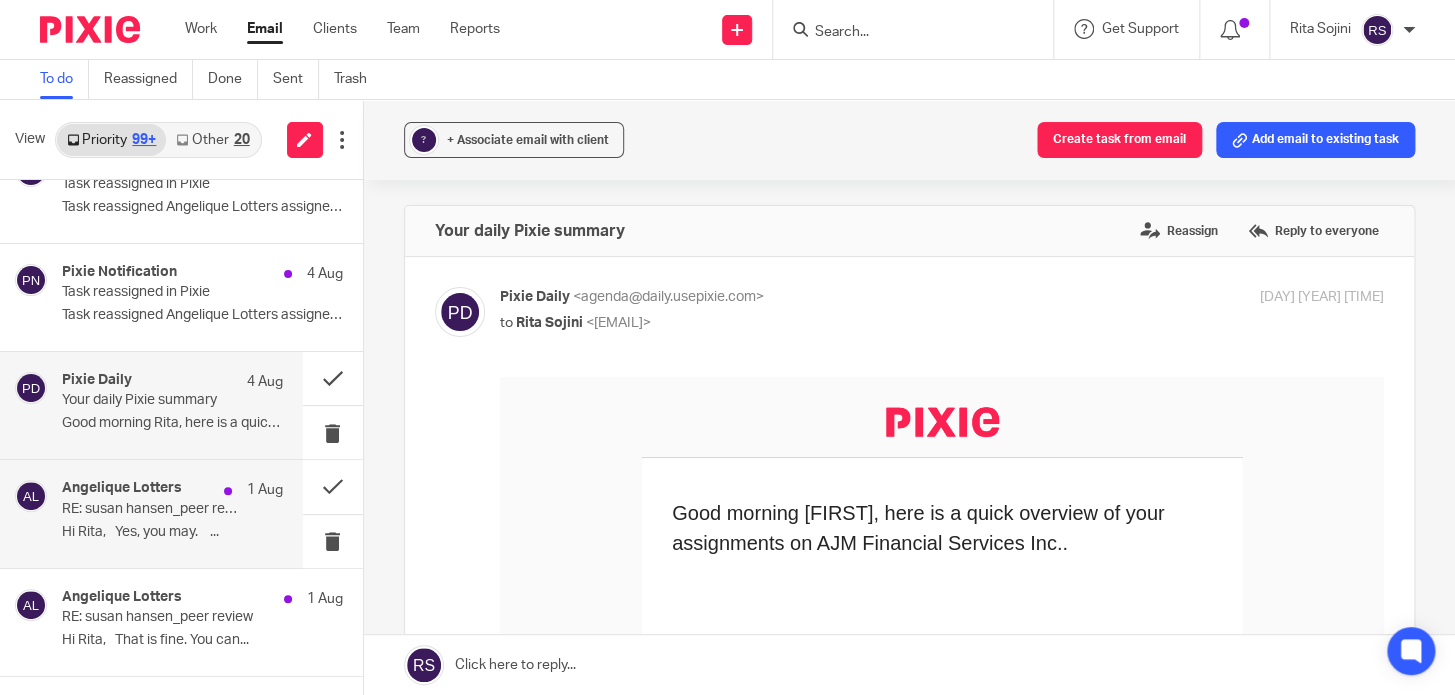 click on "RE: susan hansen_peer review" at bounding box center (150, 509) 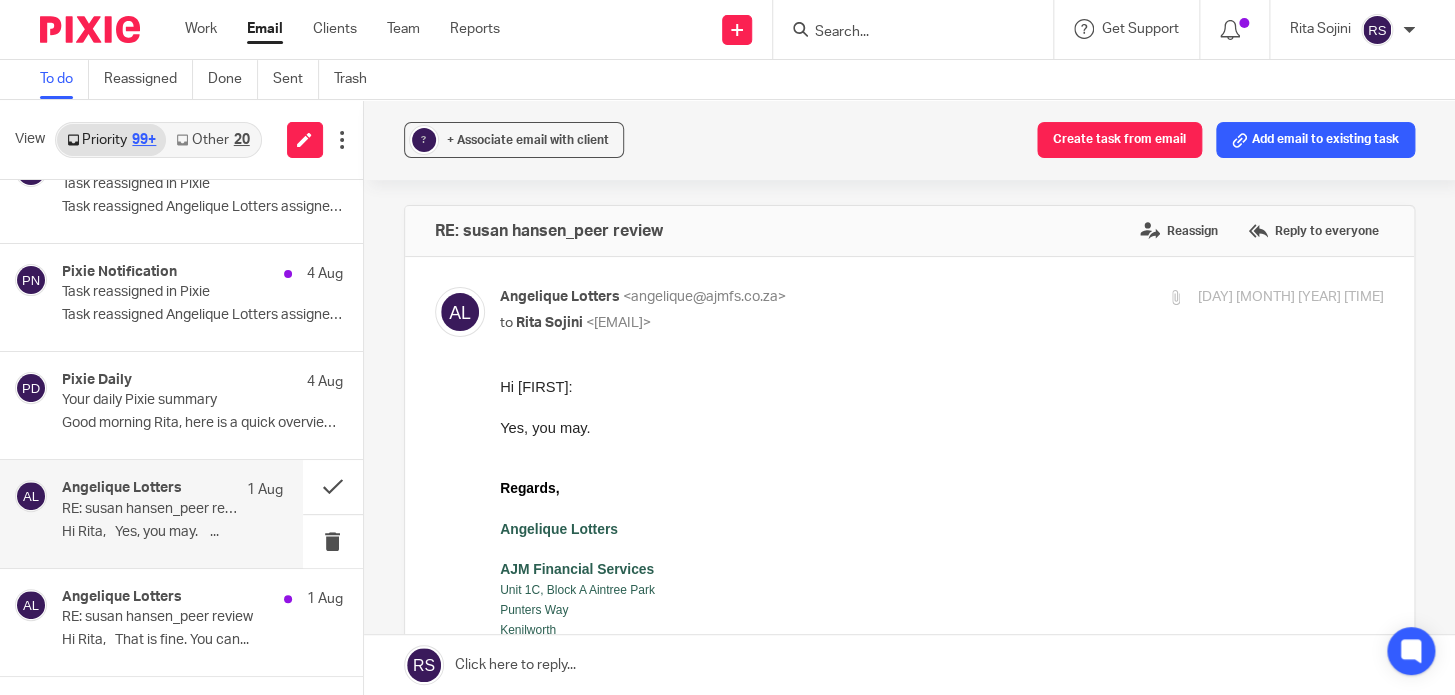 scroll, scrollTop: 0, scrollLeft: 0, axis: both 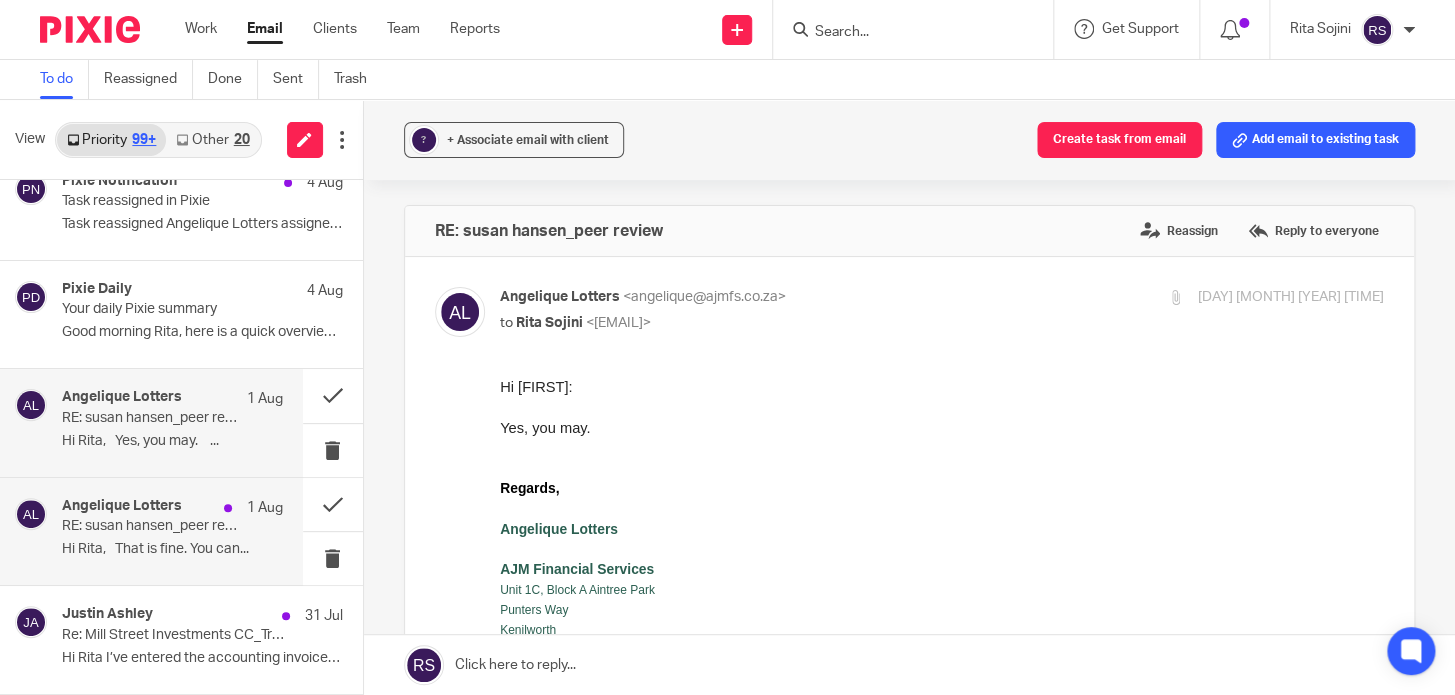 click on "Angelique Lotters" at bounding box center (122, 506) 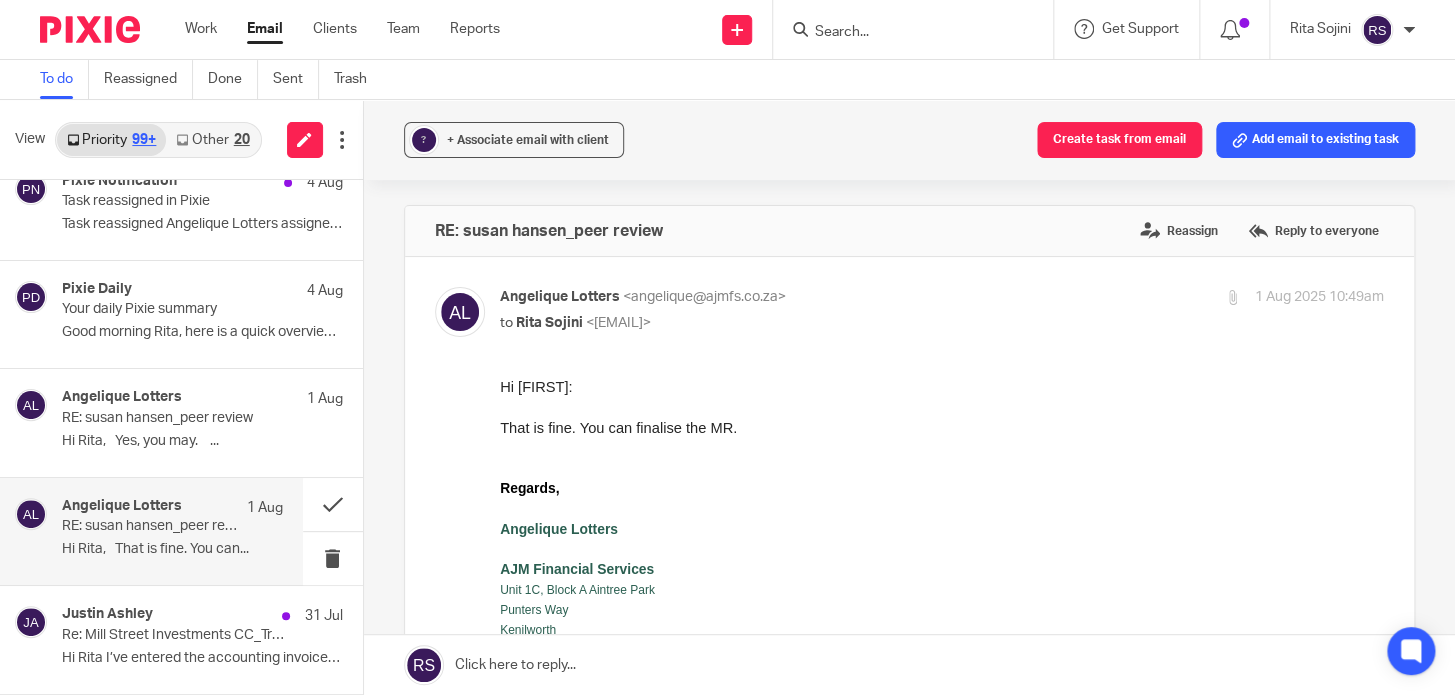 scroll, scrollTop: 0, scrollLeft: 0, axis: both 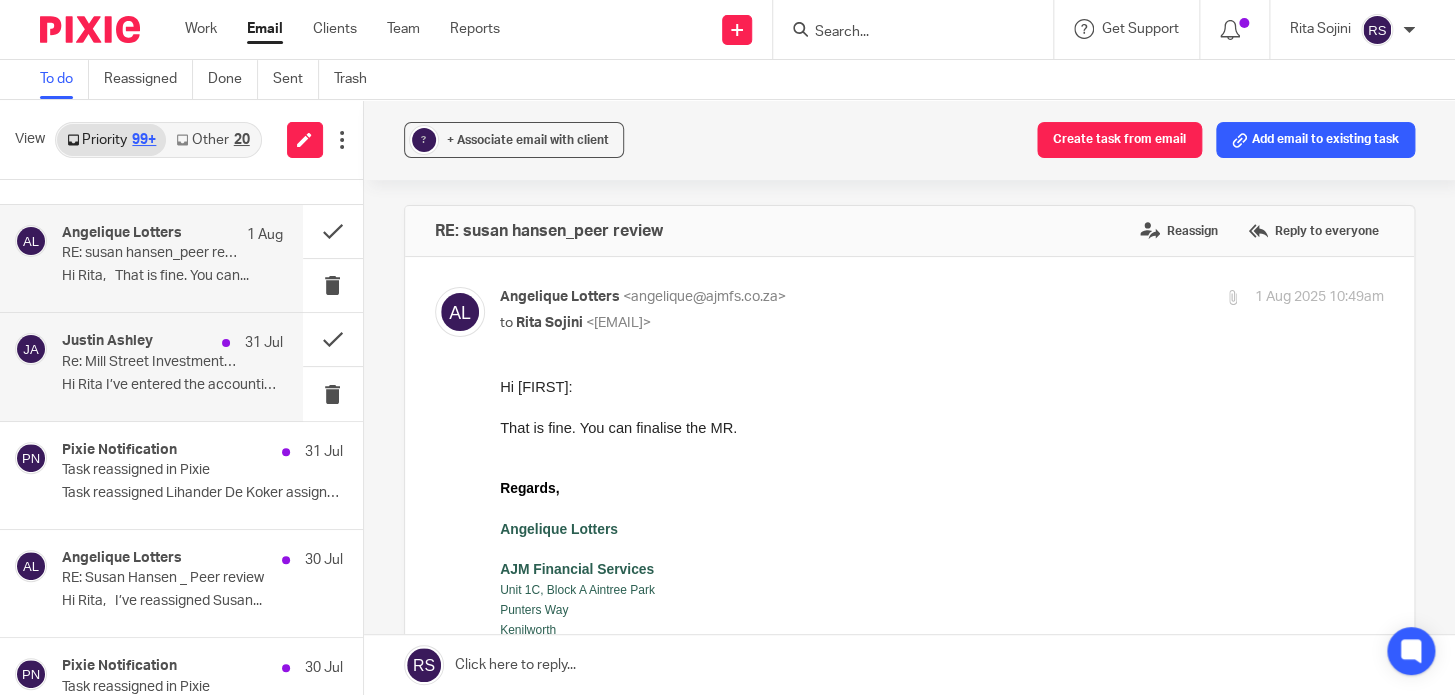 click on "Hi Rita I’ve entered the accounting invoices..." at bounding box center (172, 385) 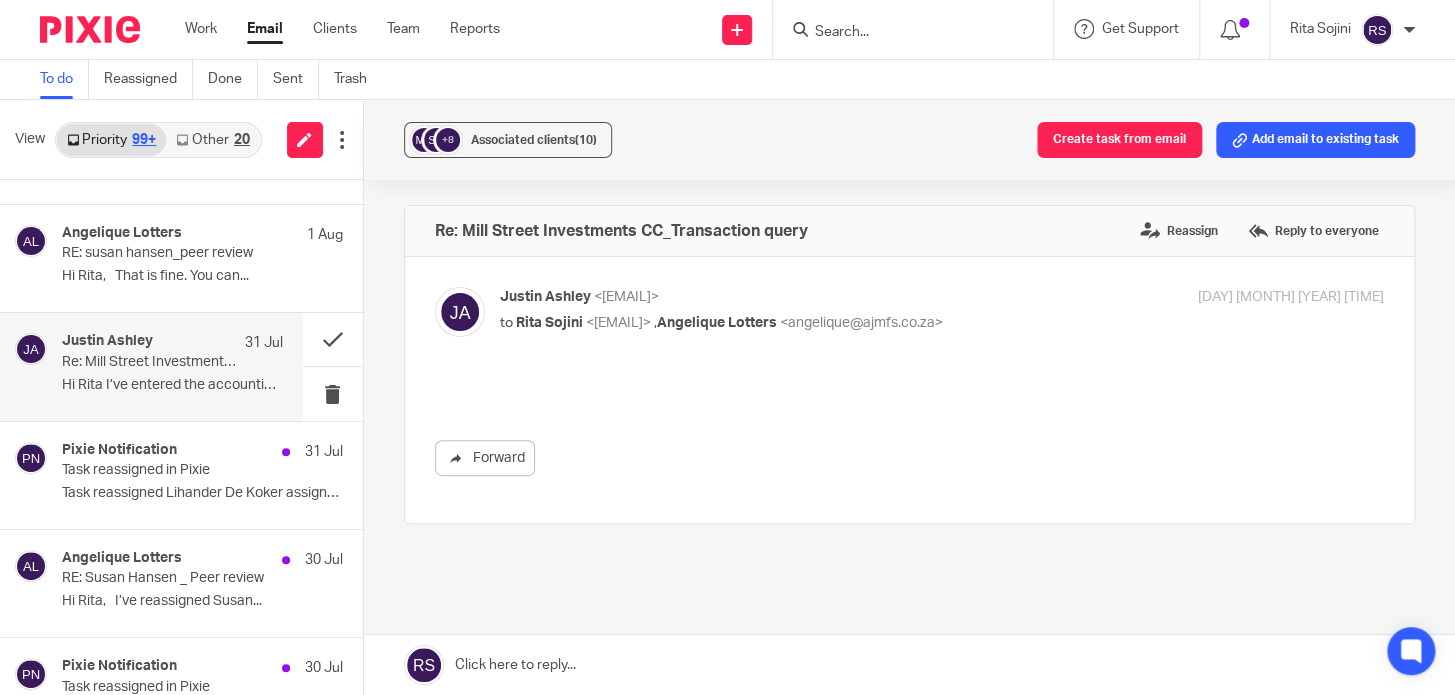 scroll, scrollTop: 0, scrollLeft: 0, axis: both 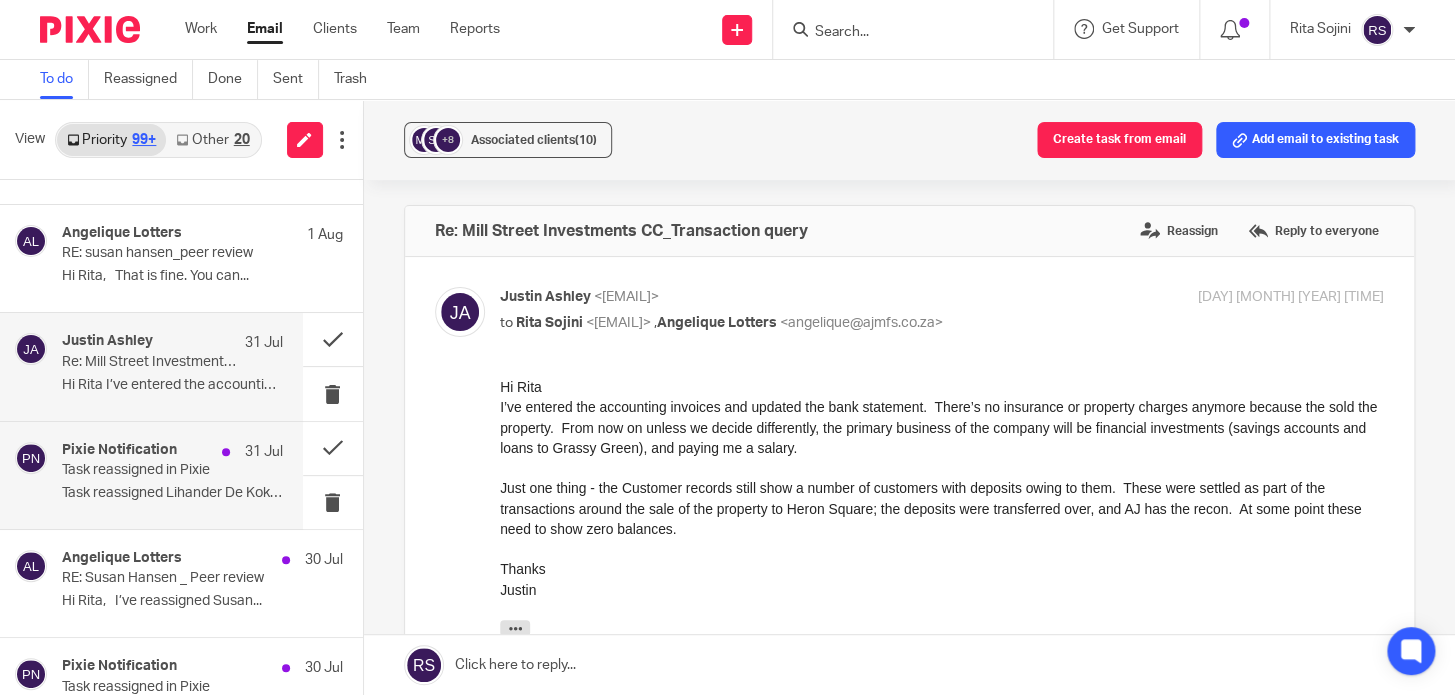 click on "Pixie Notification
[DAY]   Task reassigned in Pixie   Task reassigned   [FIRST] [LAST] assigned..." at bounding box center (172, 475) 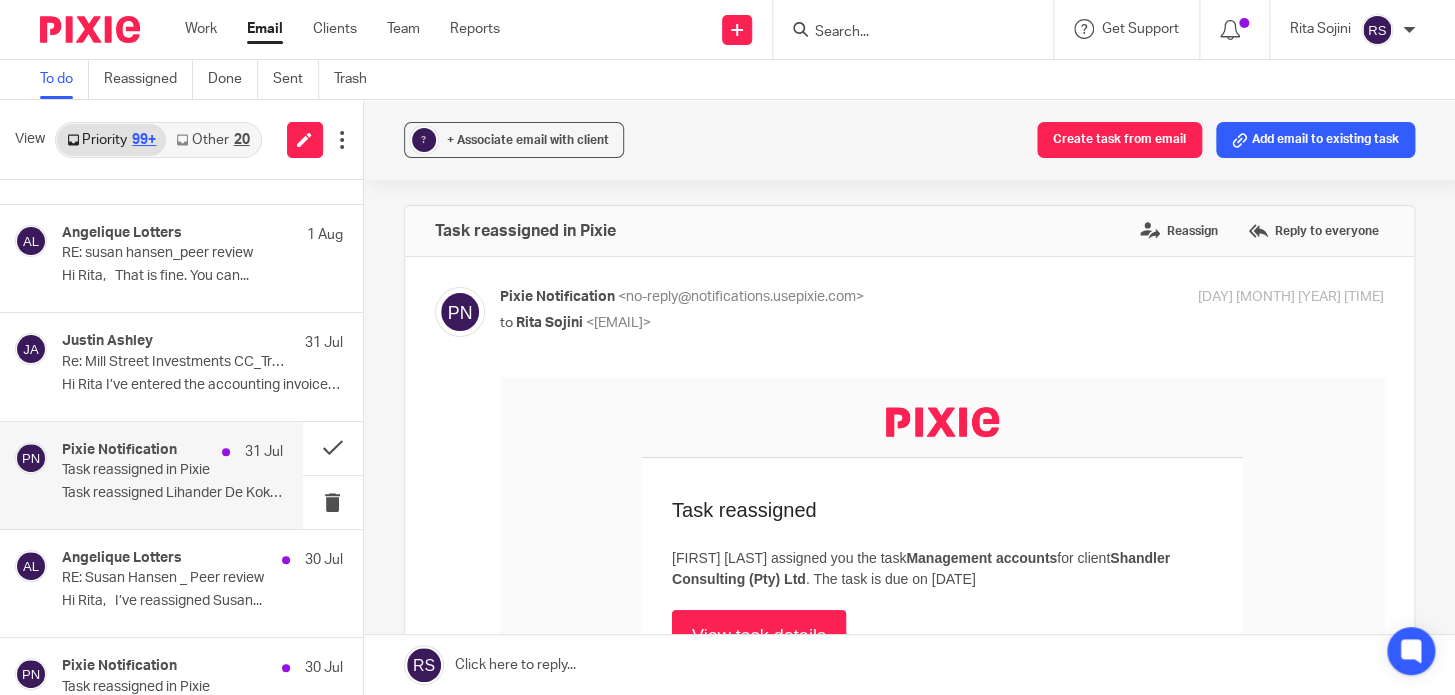 scroll, scrollTop: 0, scrollLeft: 0, axis: both 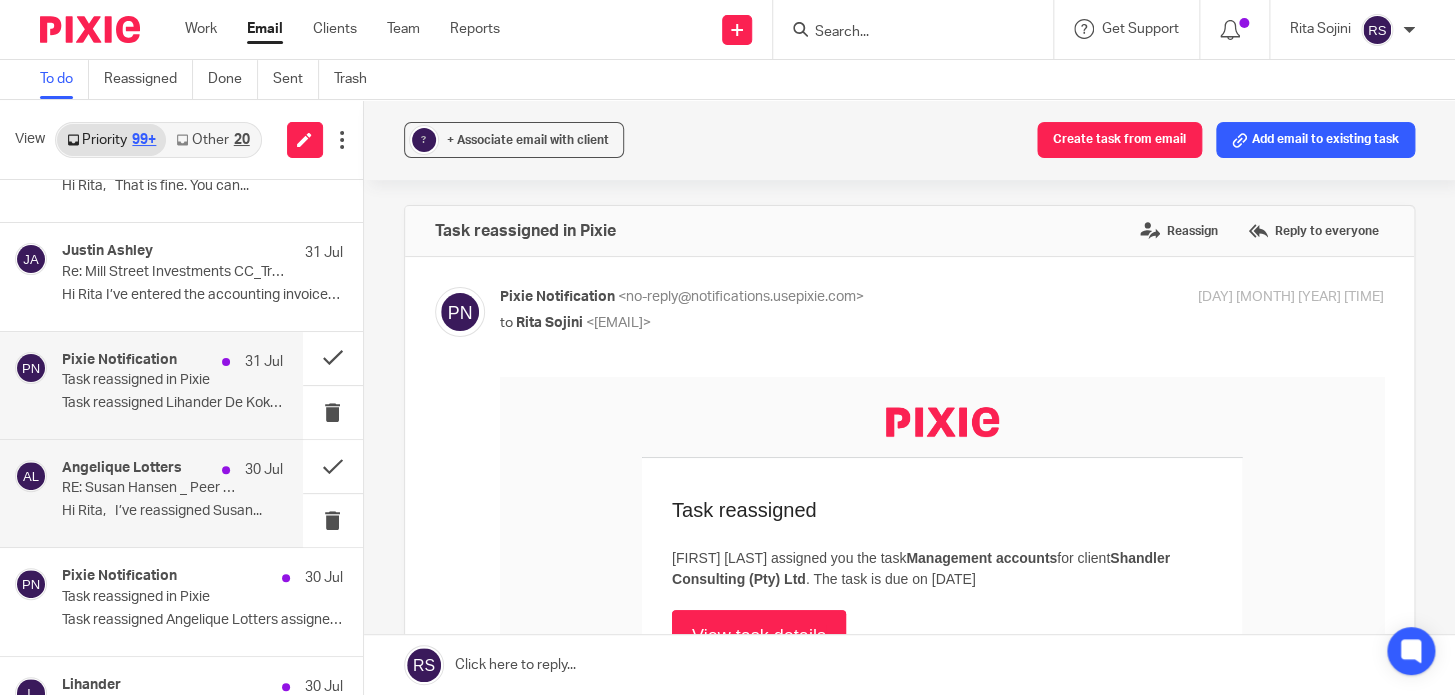 click on "[FIRST] [LAST]
[DAY]   RE: [FIRST] [LAST] _ Peer review   Hi [FIRST],     I’ve reassigned [FIRST]..." at bounding box center [172, 493] 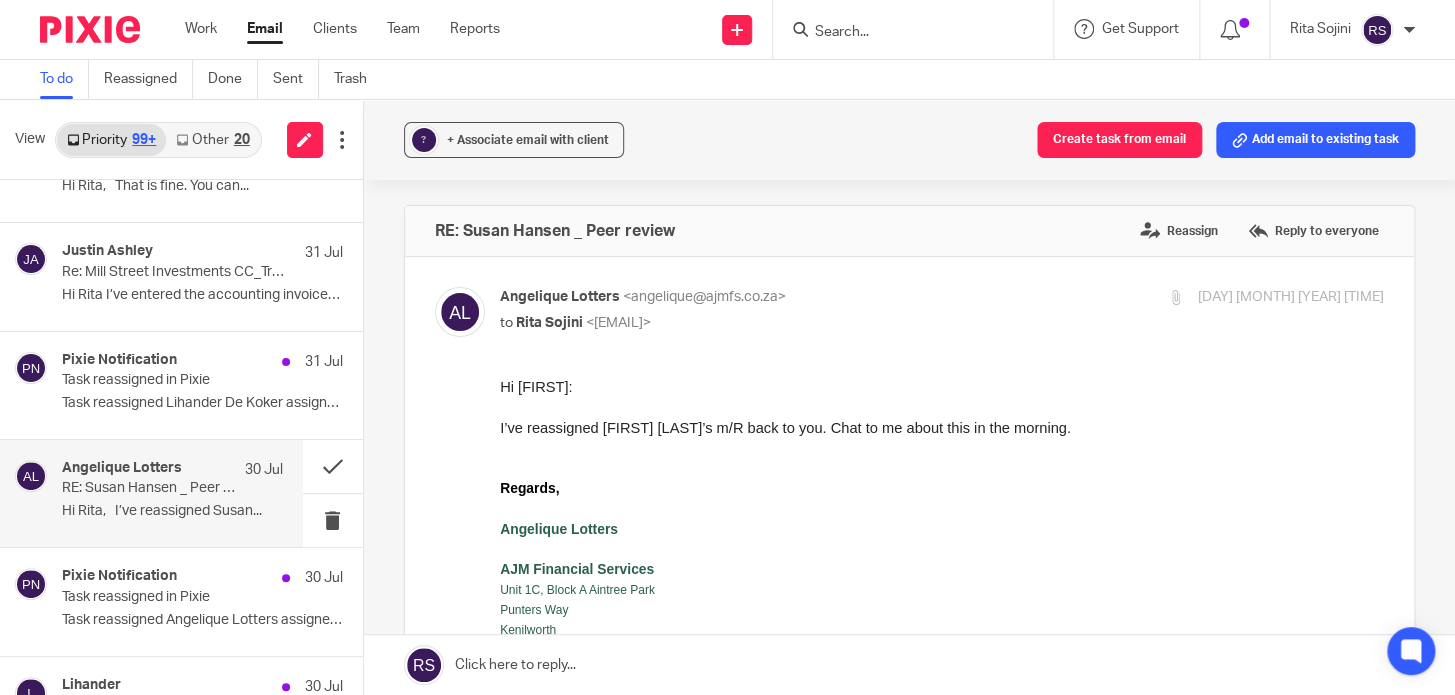 scroll, scrollTop: 0, scrollLeft: 0, axis: both 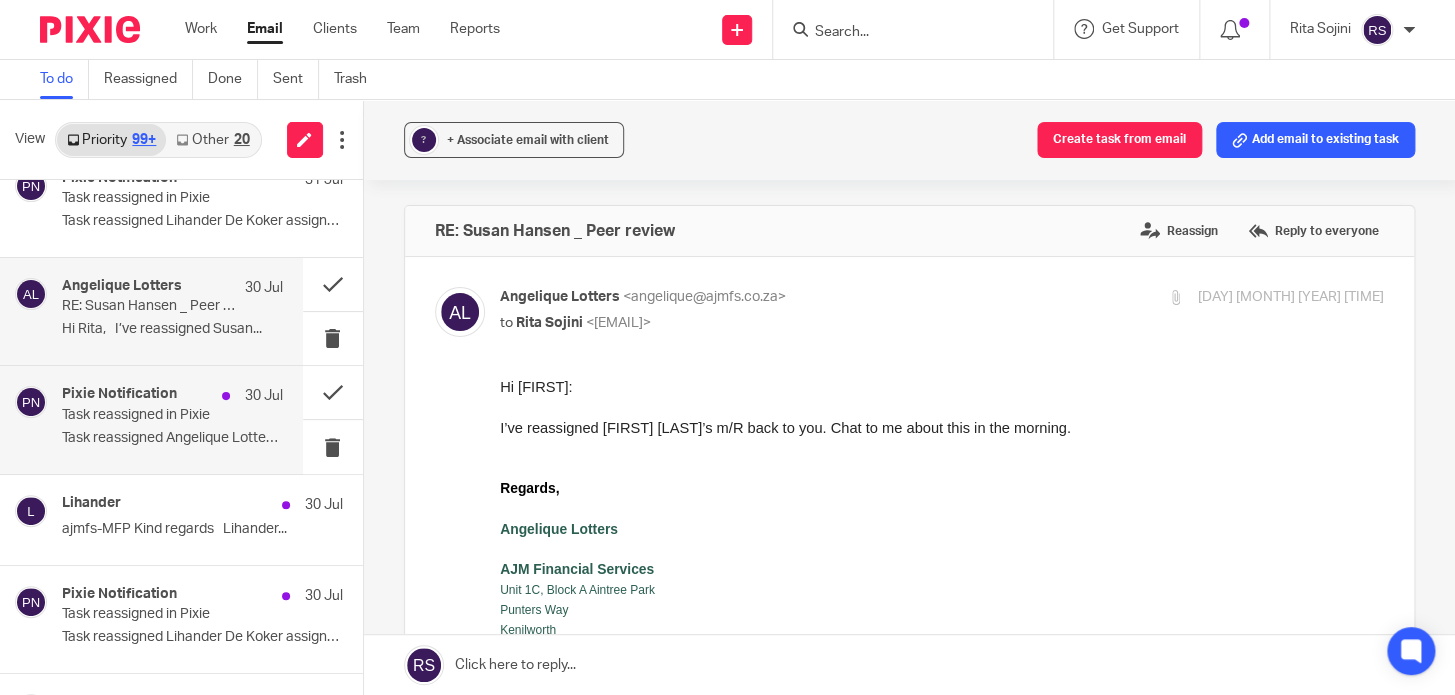 click on "Task reassigned in Pixie" at bounding box center [150, 415] 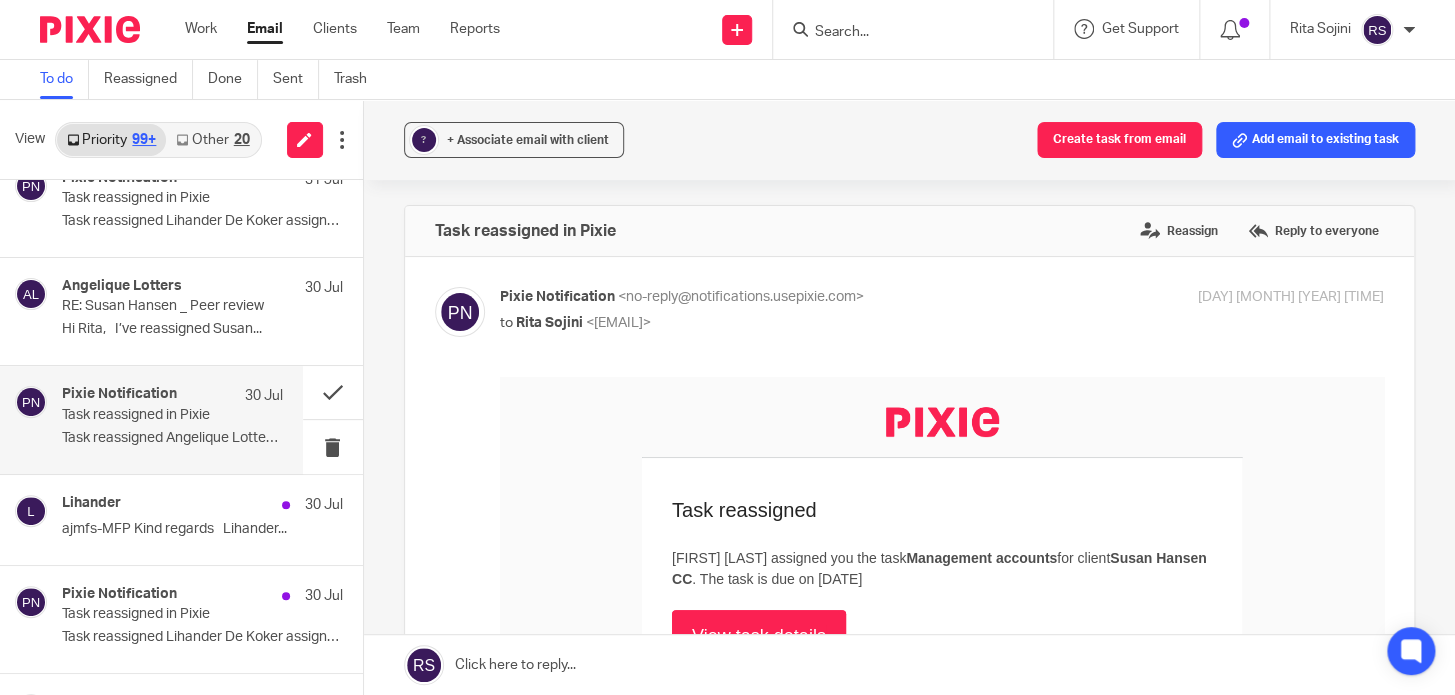 scroll, scrollTop: 0, scrollLeft: 0, axis: both 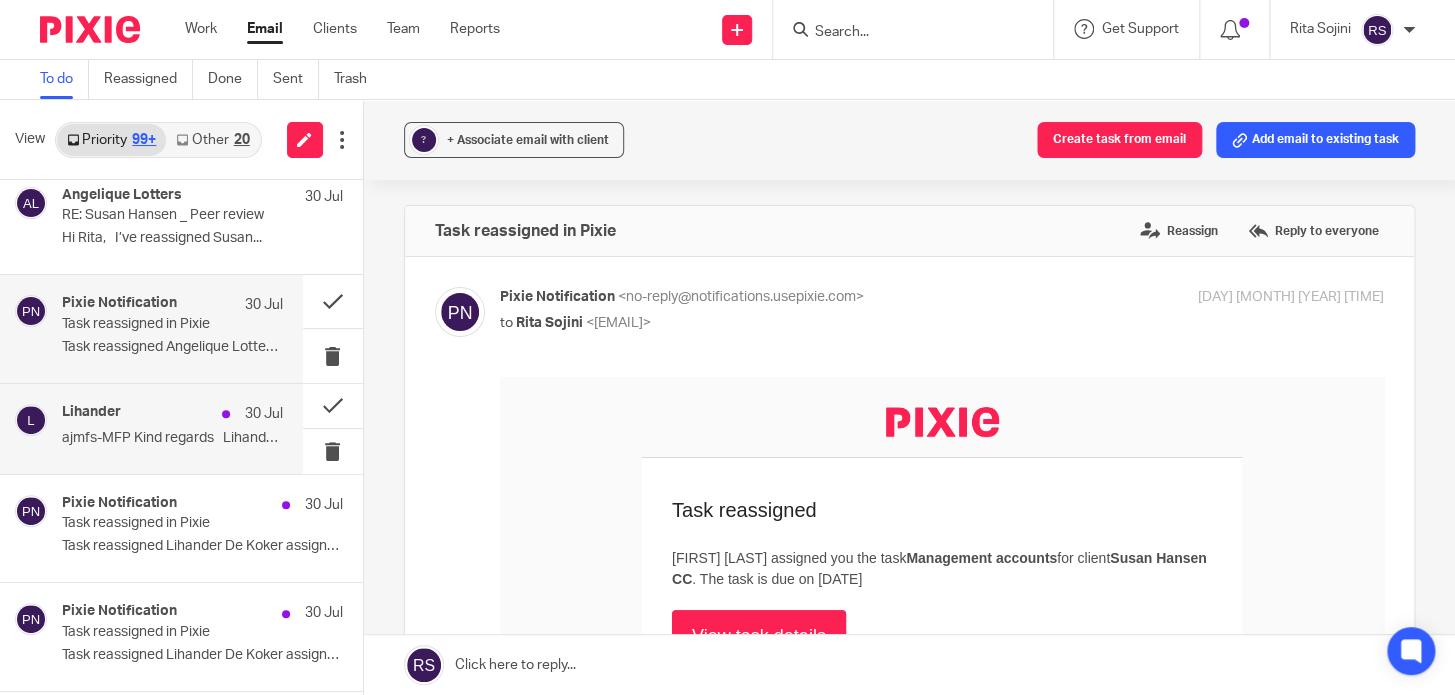 click on "[FIRST]
[TIME]   [FIRST] Leave" at bounding box center [172, 429] 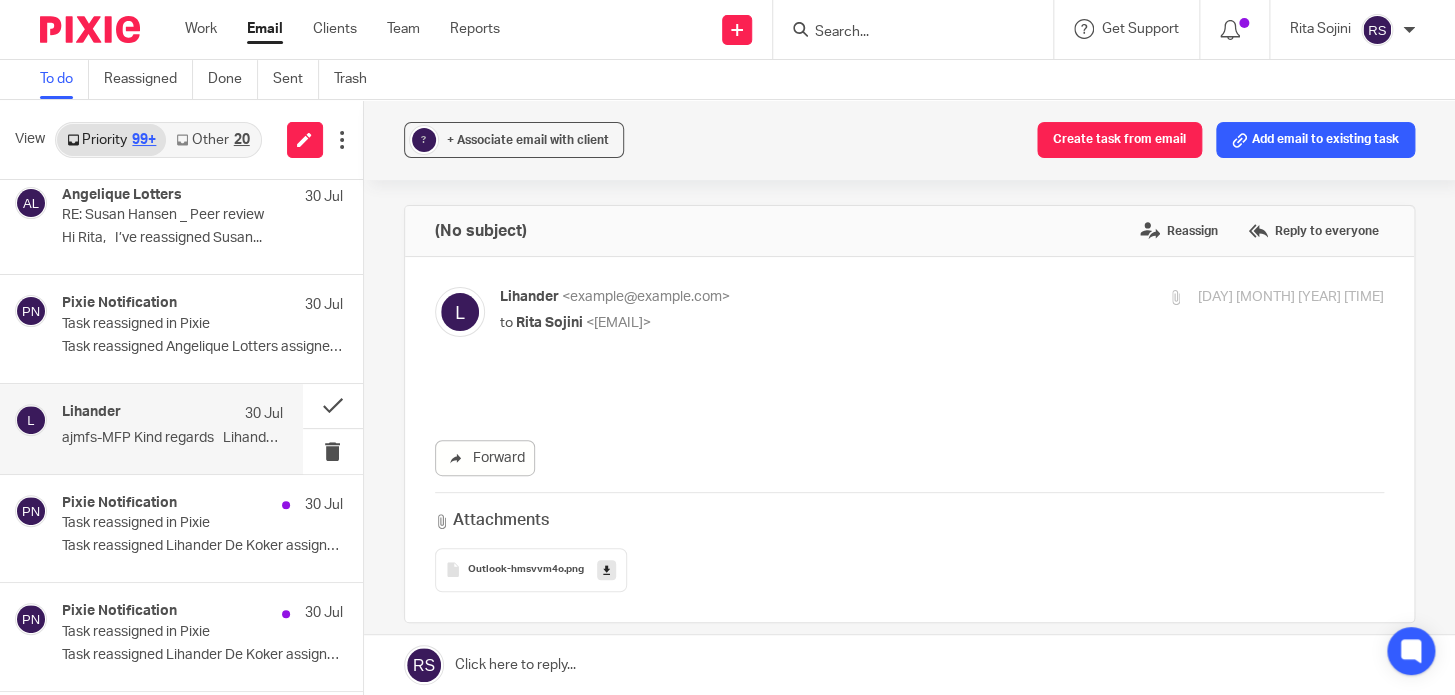 scroll, scrollTop: 0, scrollLeft: 0, axis: both 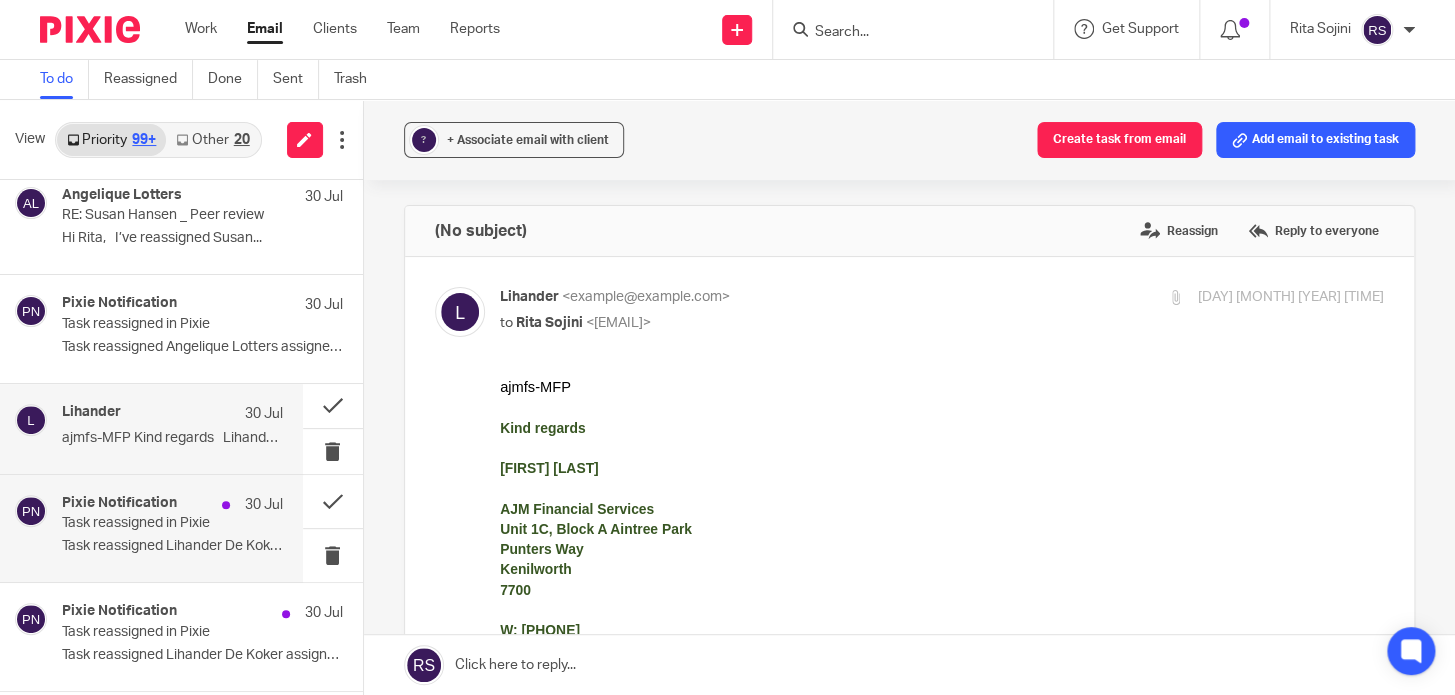 click on "Task reassigned   Lihander De Koker assigned..." at bounding box center (172, 546) 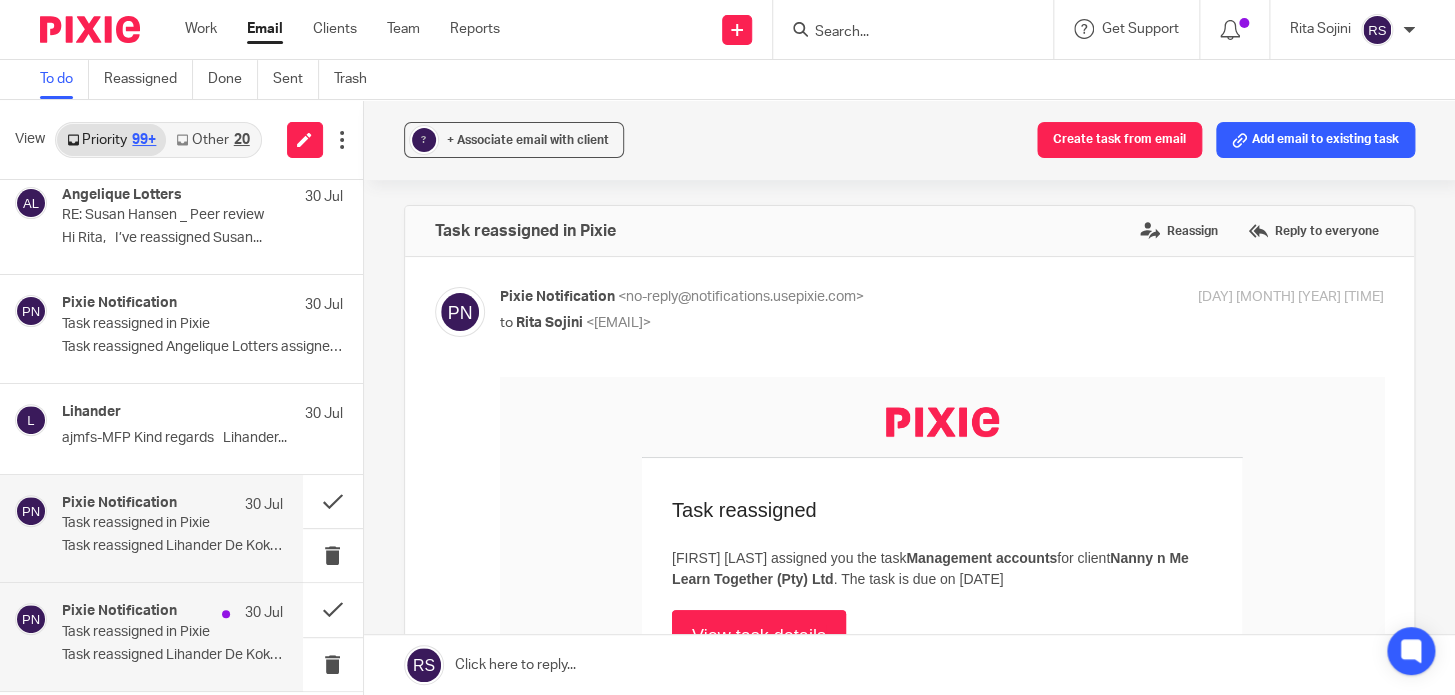 scroll, scrollTop: 0, scrollLeft: 0, axis: both 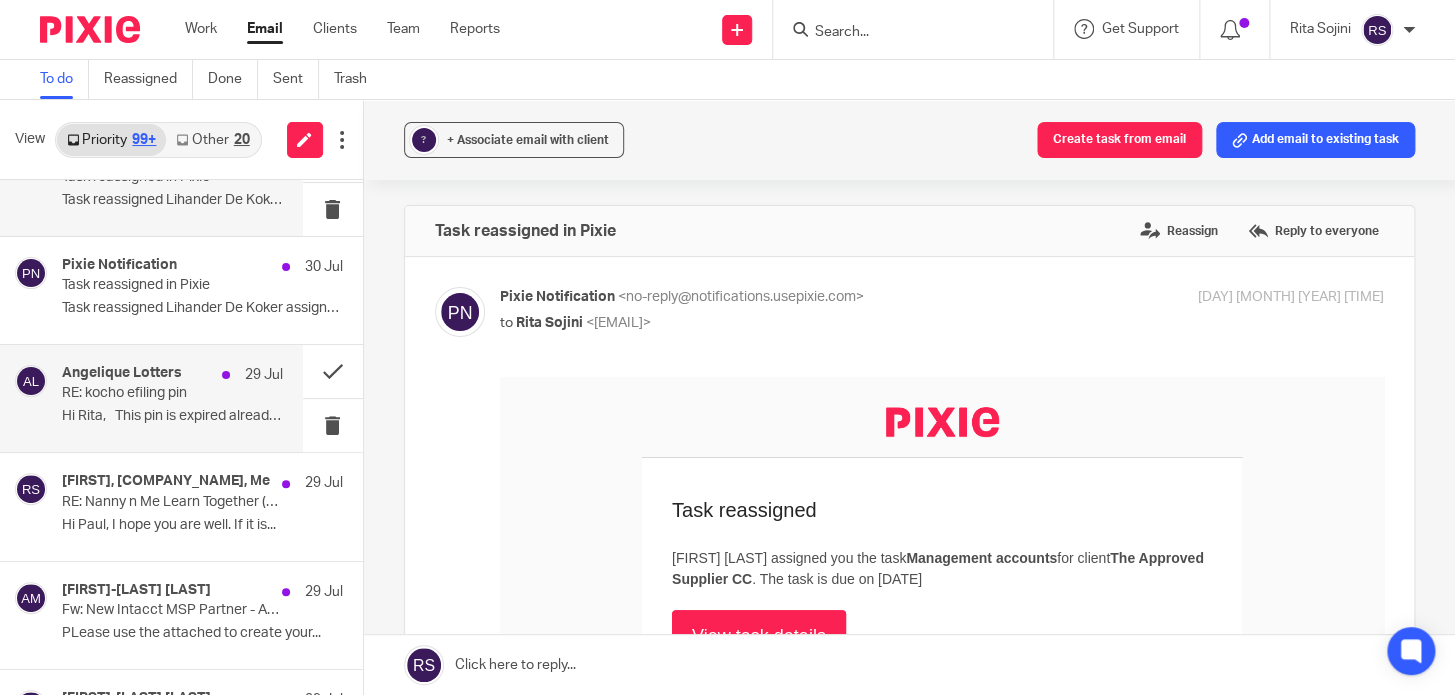 click on "Hi Rita,     This pin is expired already...." at bounding box center [172, 416] 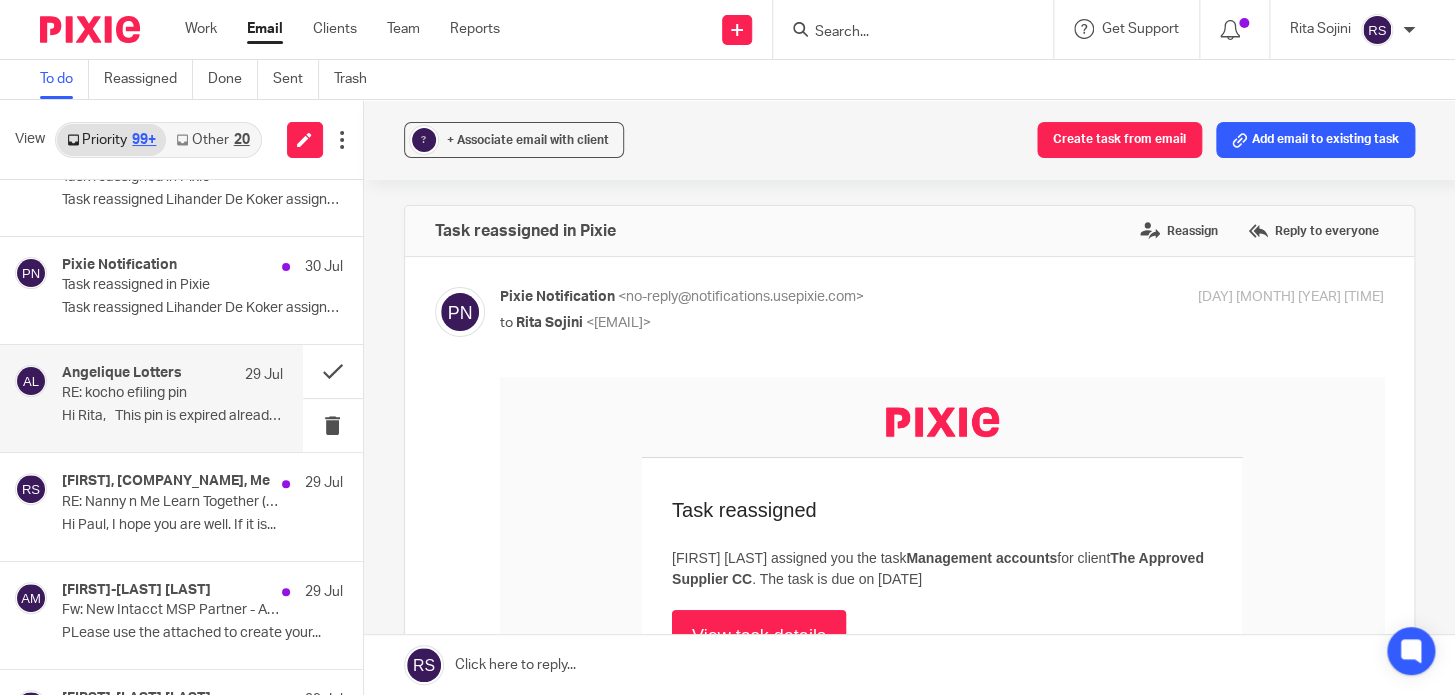 click on "Hi Rita,     This pin is expired already...." at bounding box center [172, 416] 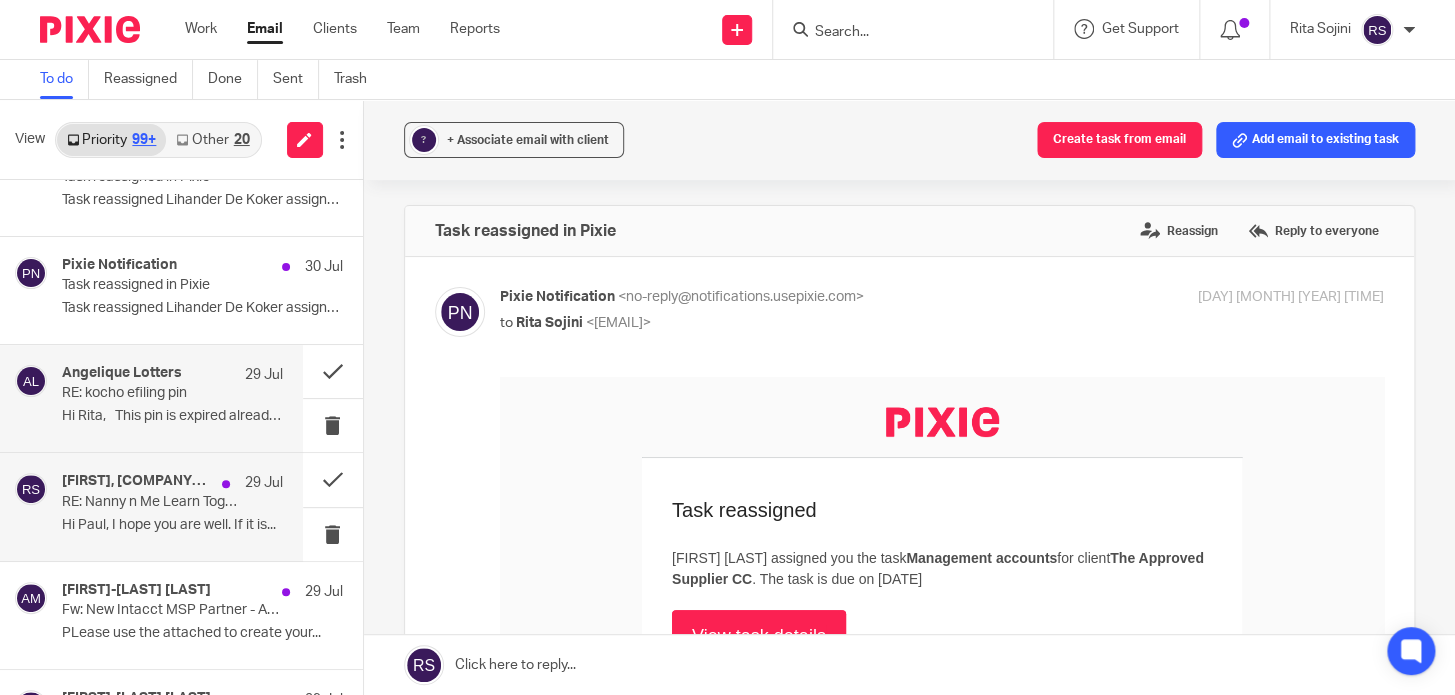 click on "[FIRST], [COMPANY_NAME], Me
[DAY]   RE: [COMPANY_NAME] _Transaction query   Hi [FIRST],
I hope you are well.
If it is..." at bounding box center (151, 506) 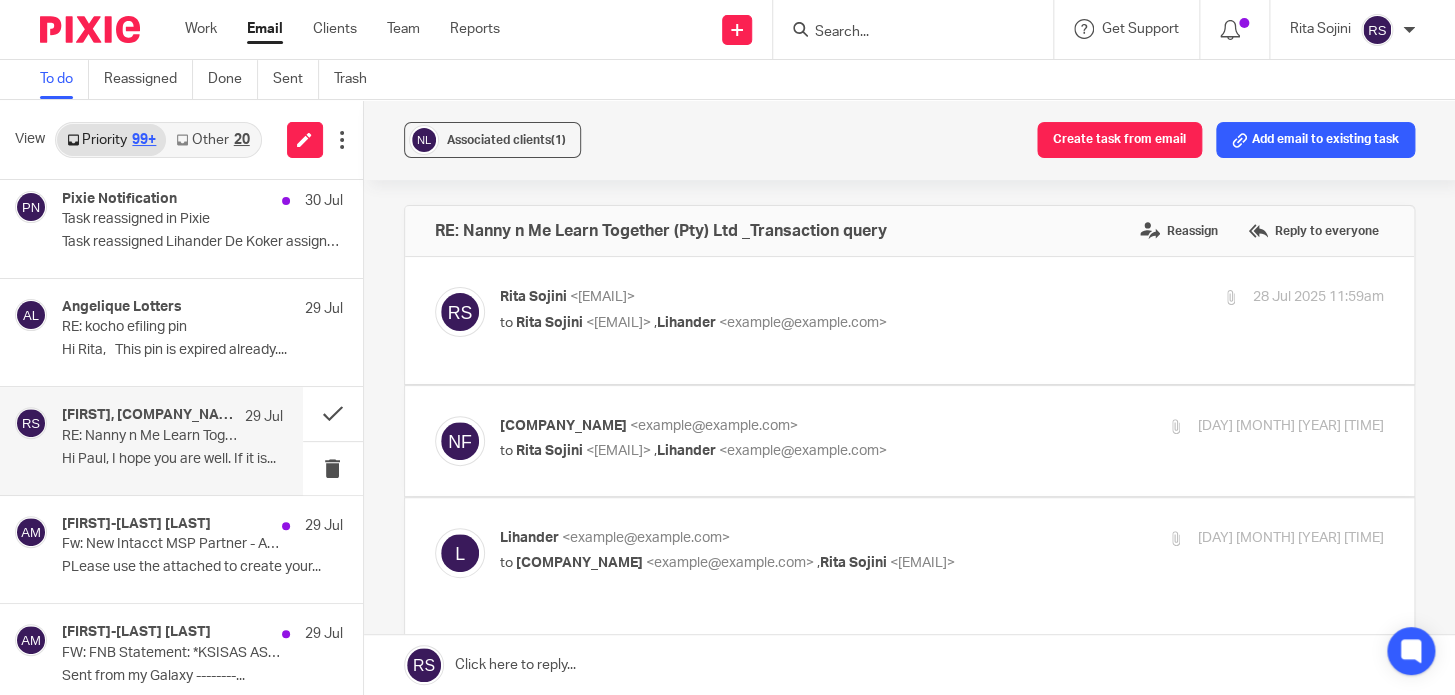 scroll, scrollTop: 3090, scrollLeft: 0, axis: vertical 